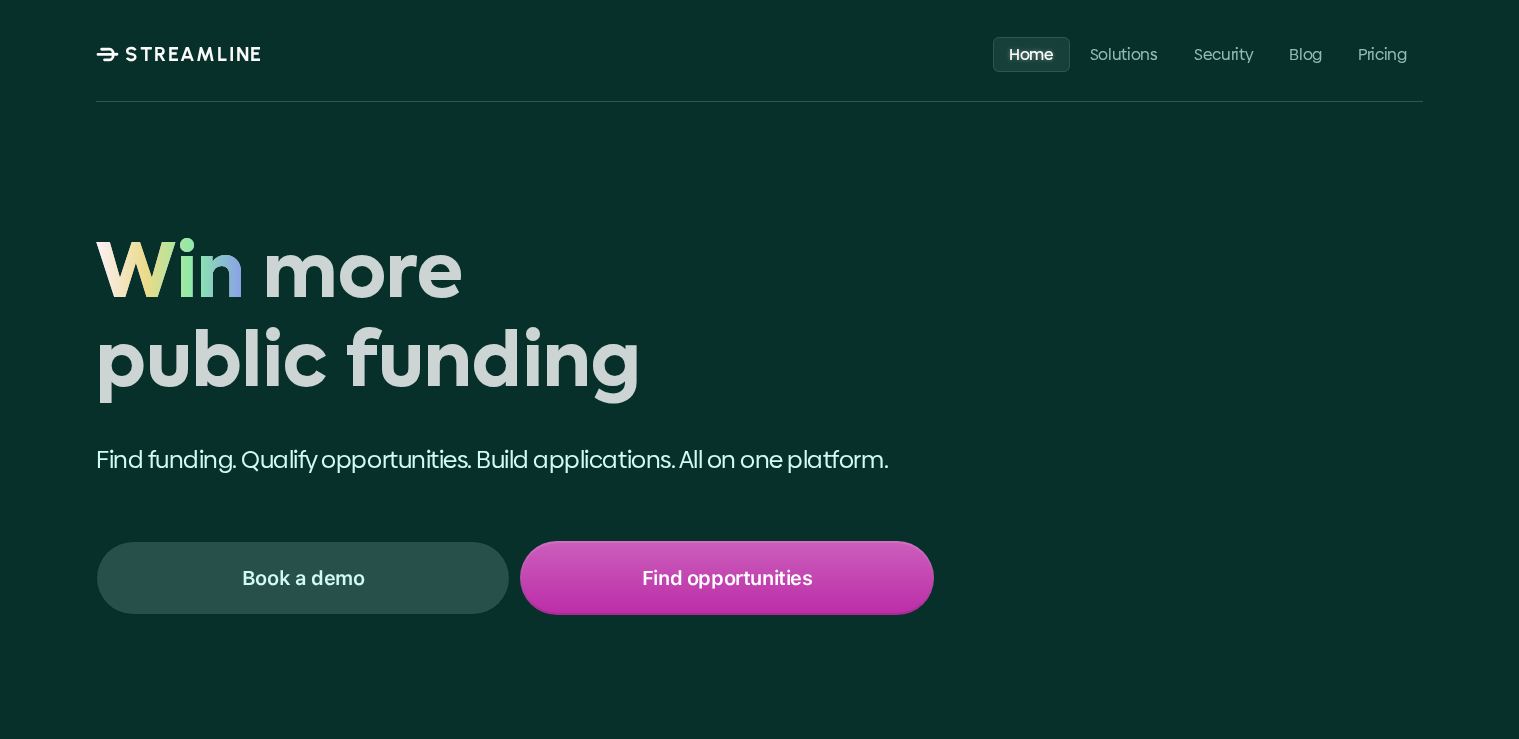 scroll, scrollTop: 0, scrollLeft: 0, axis: both 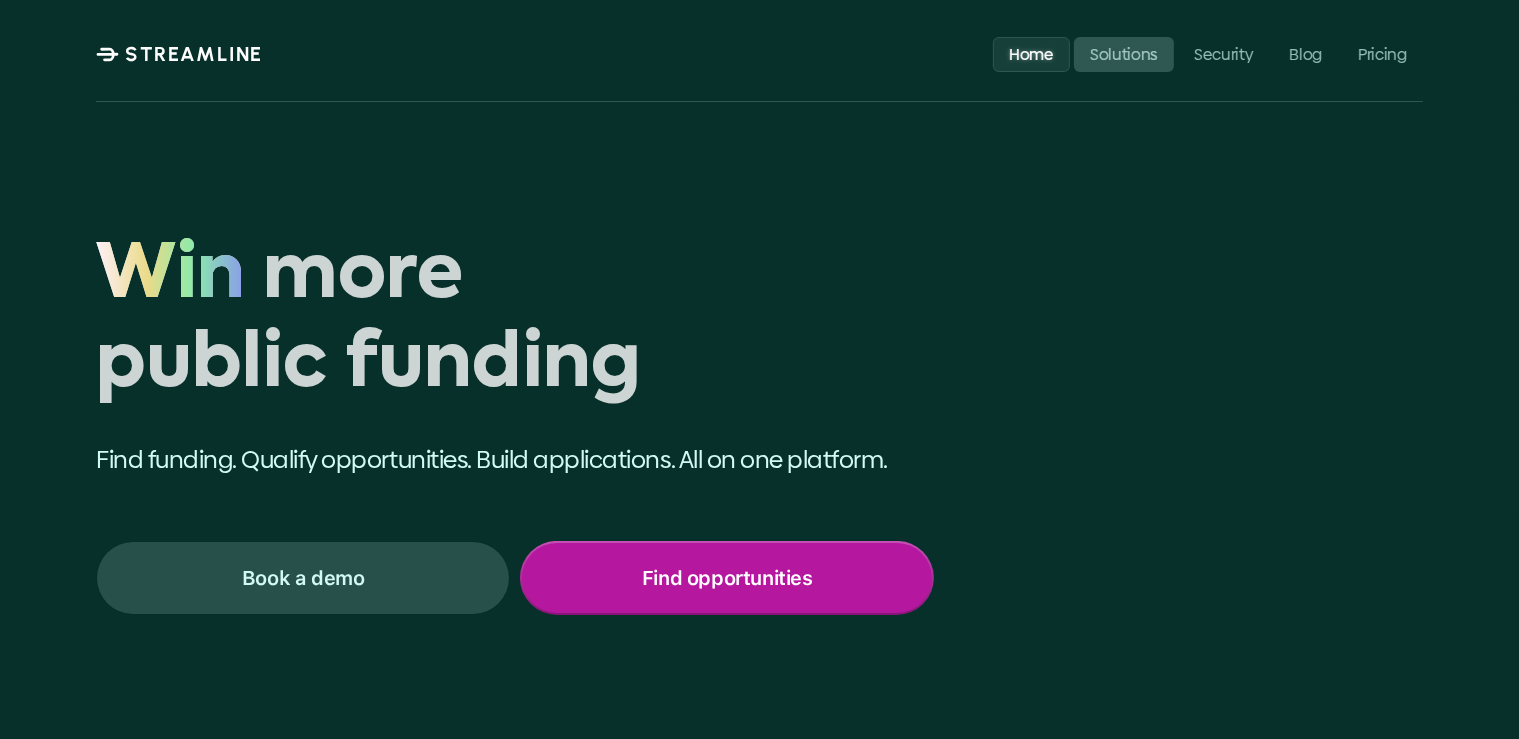 click on "Find opportunities" at bounding box center (727, 578) 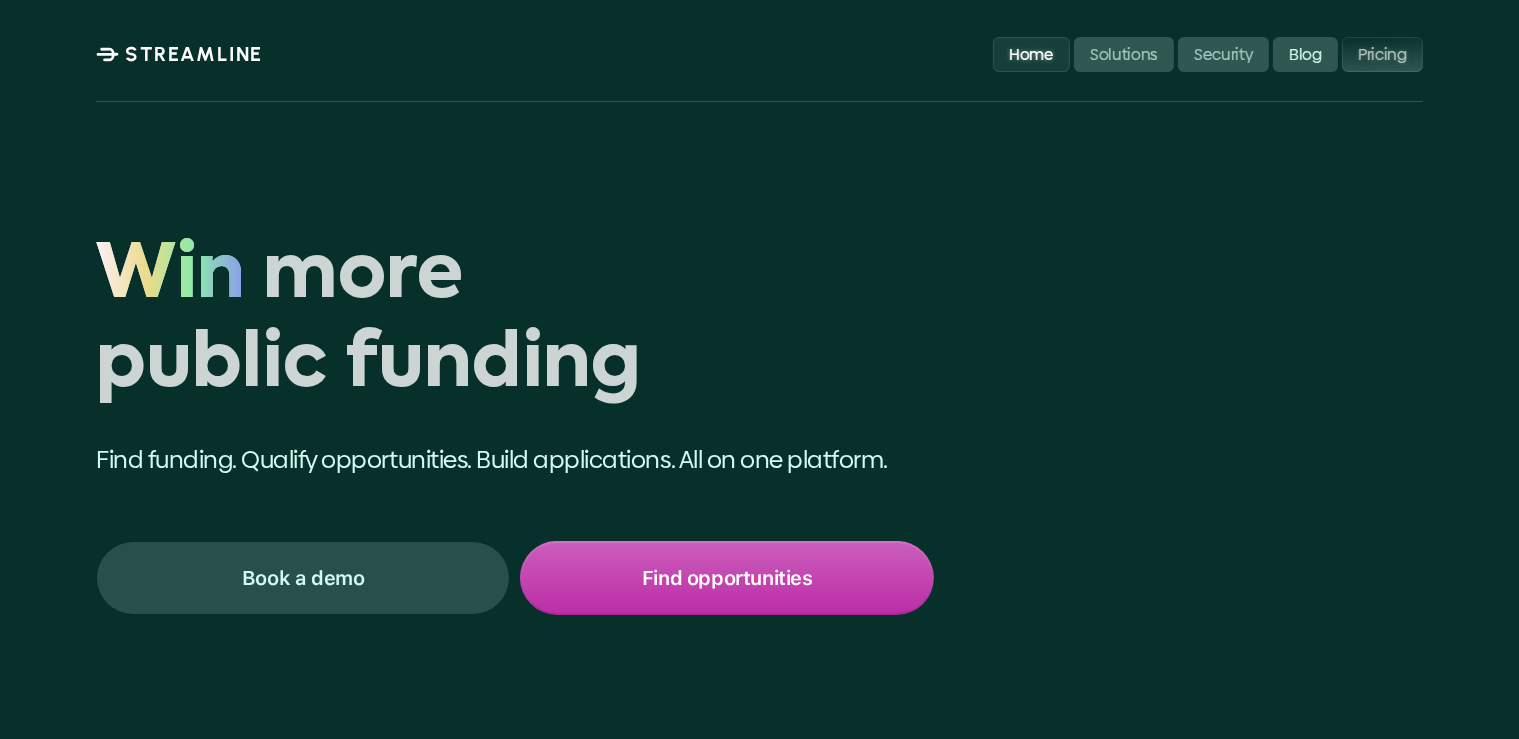 click on "Pricing" at bounding box center (1382, 53) 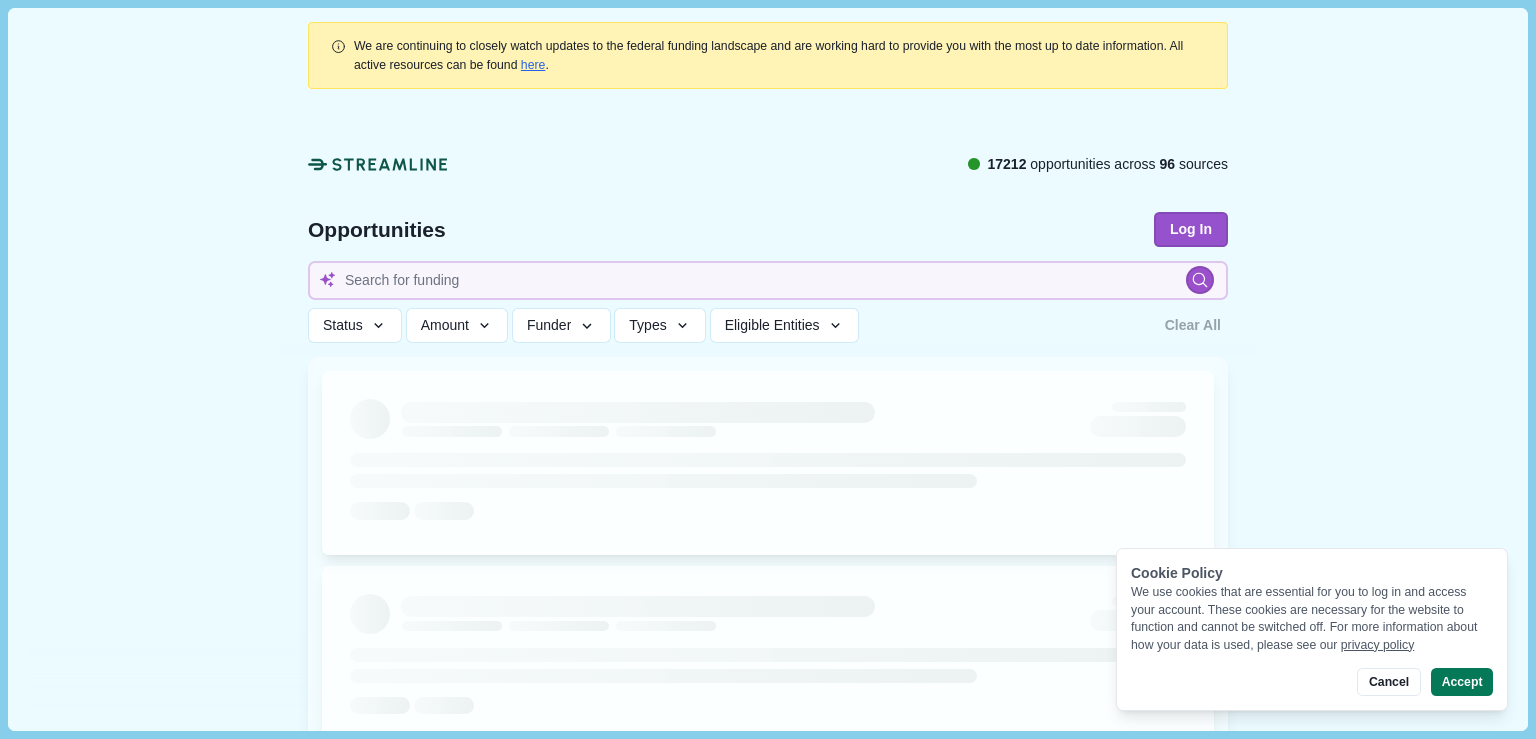 type 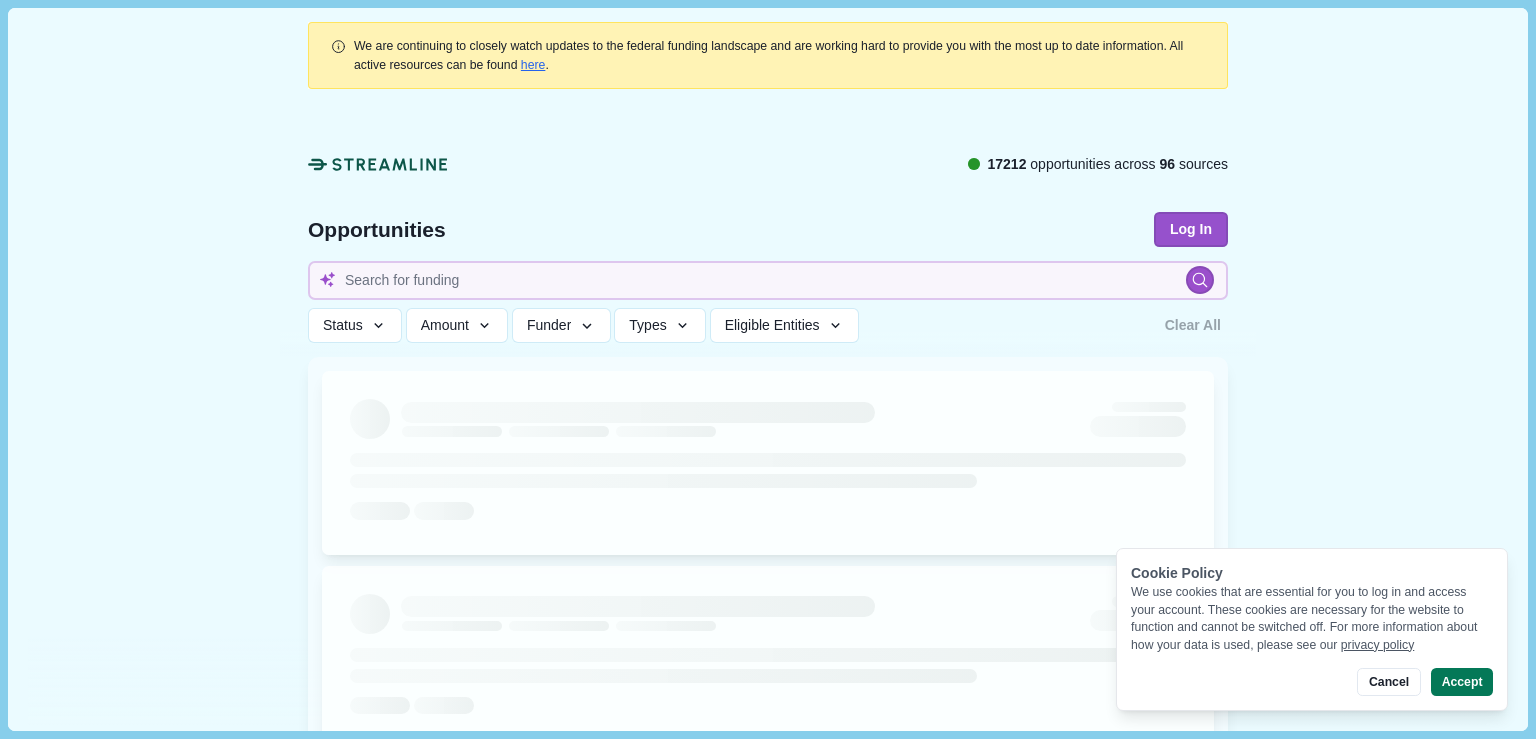 type 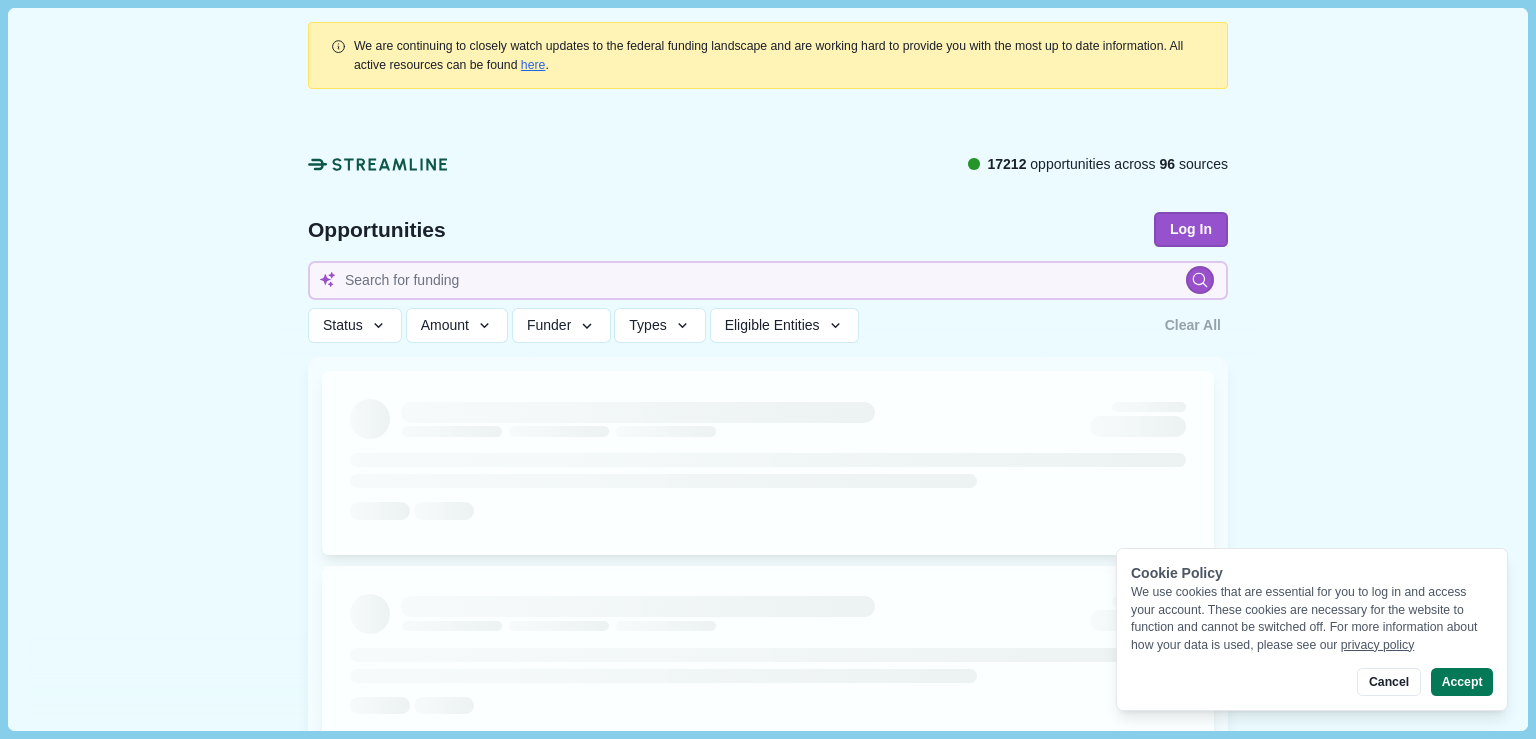 type 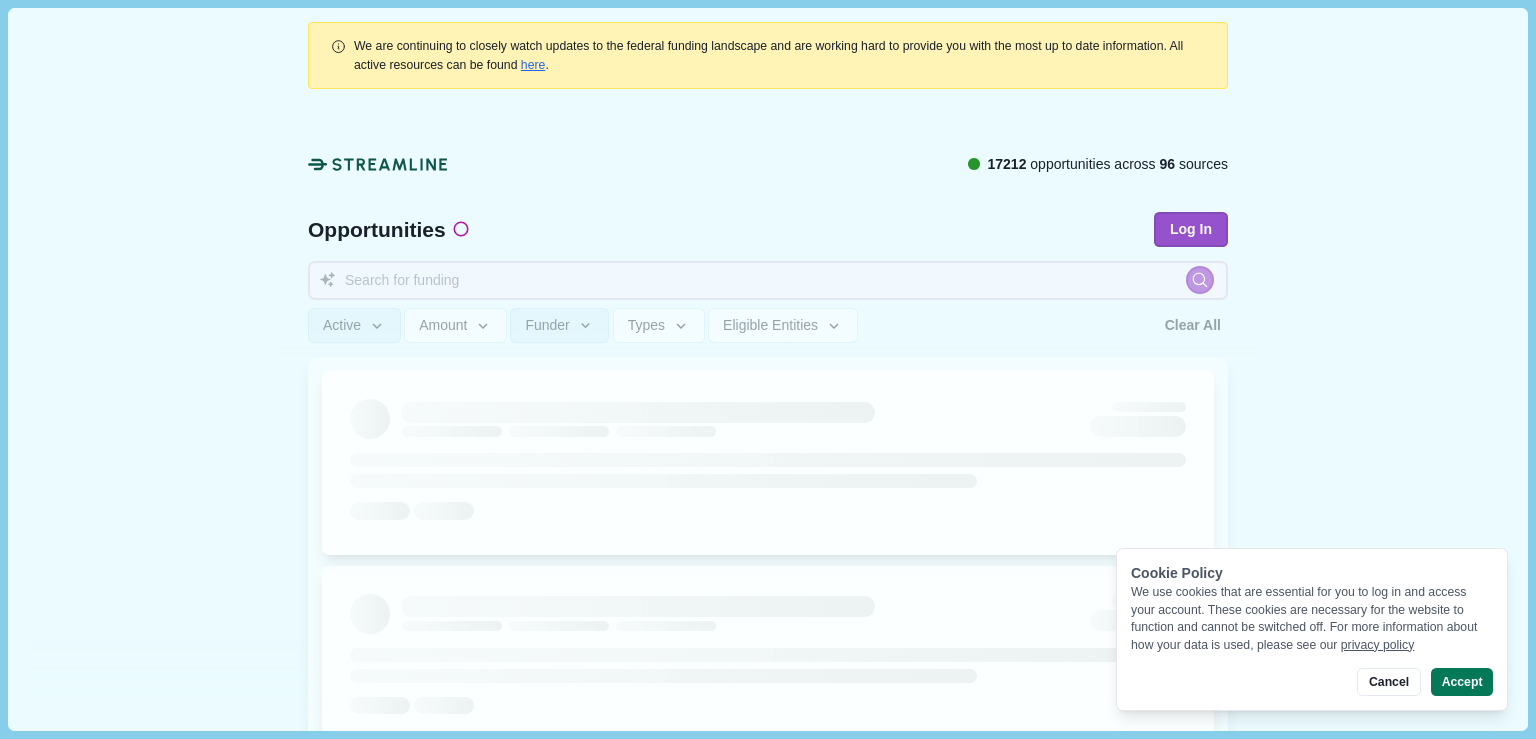 type 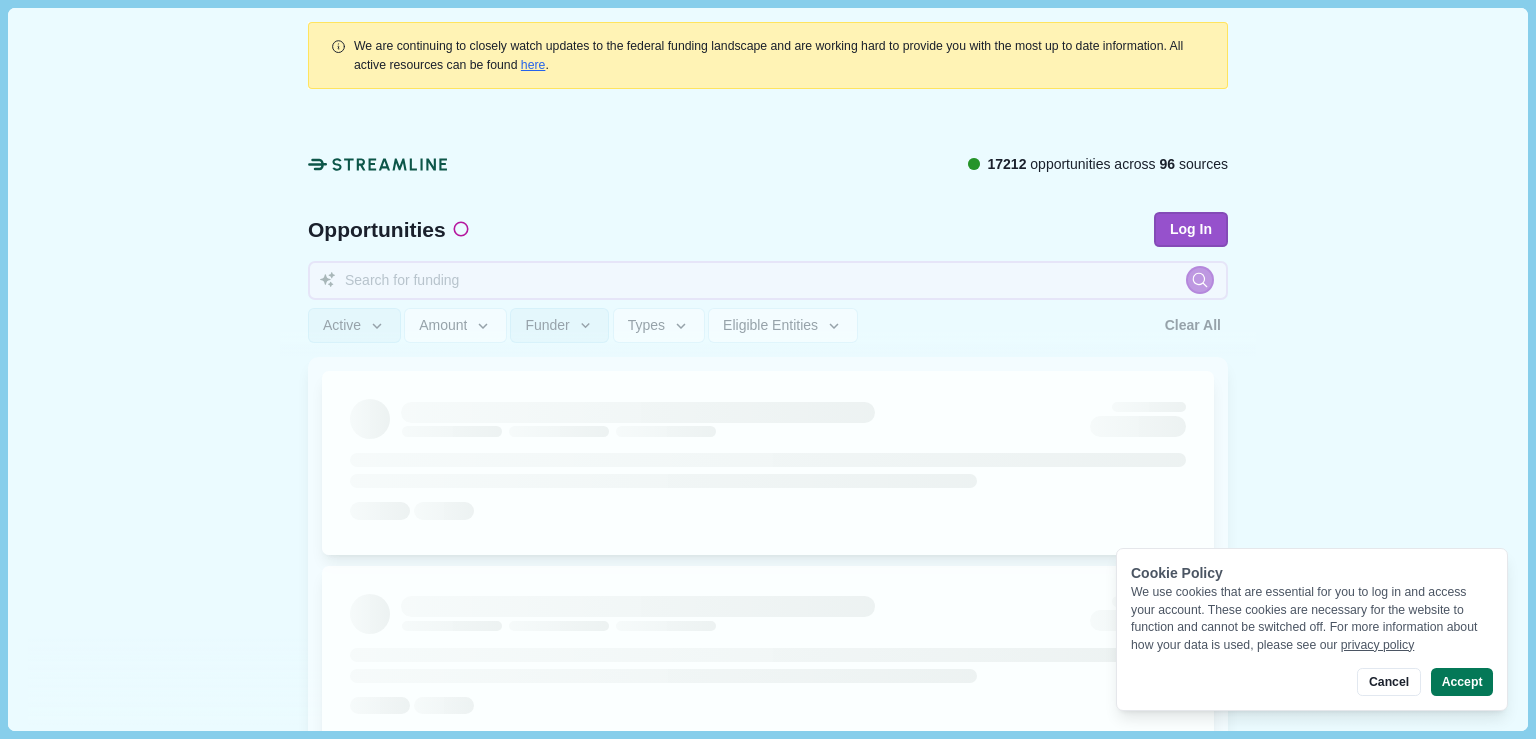 type 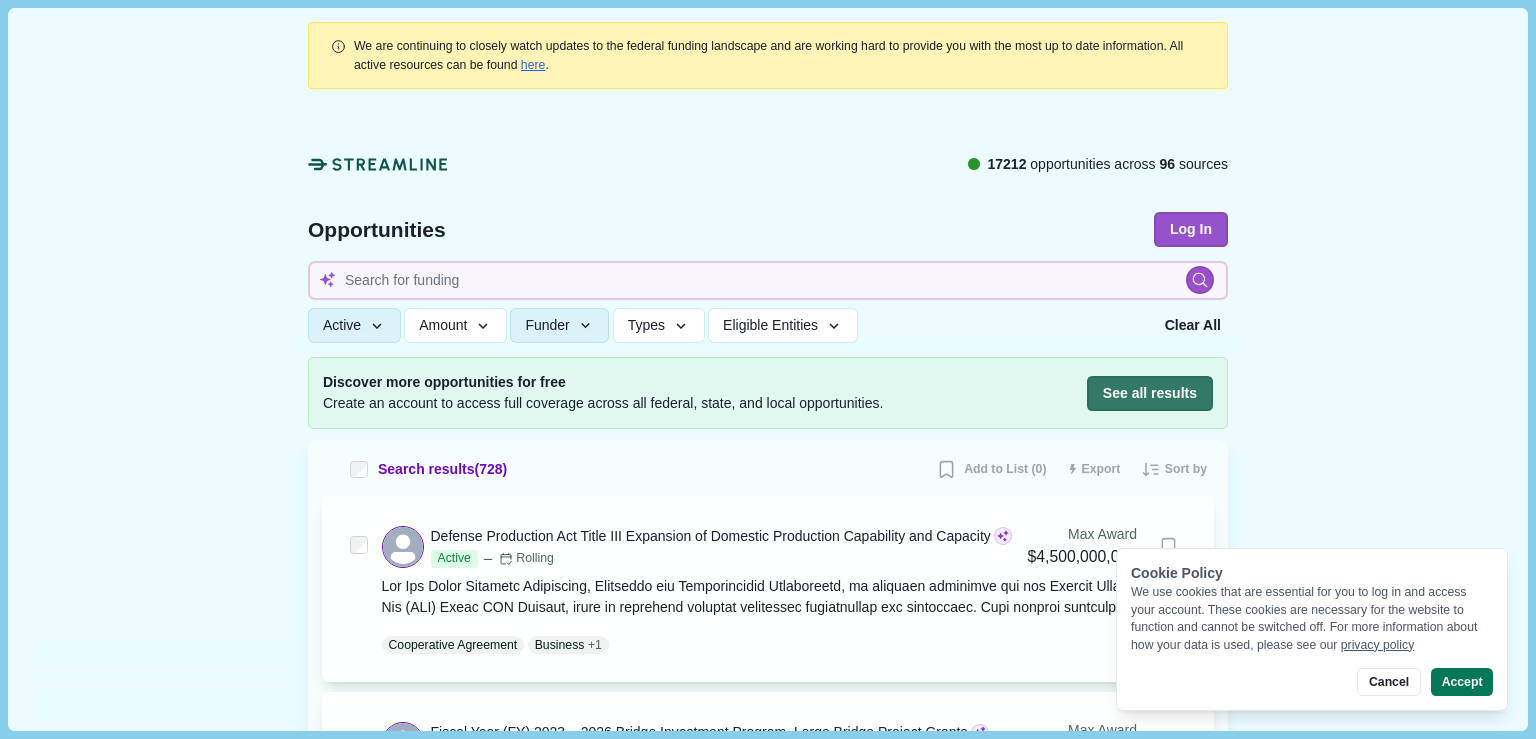 type 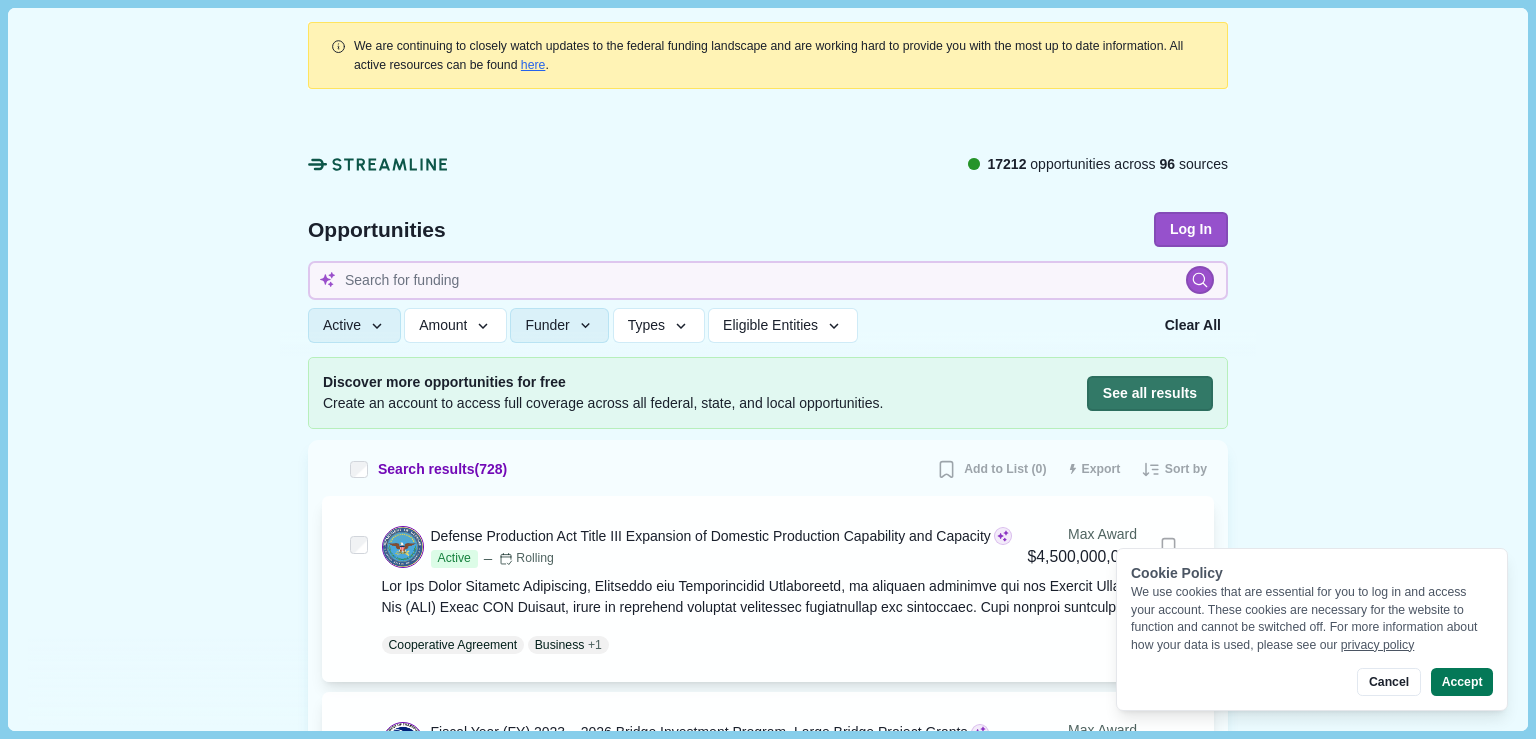 type 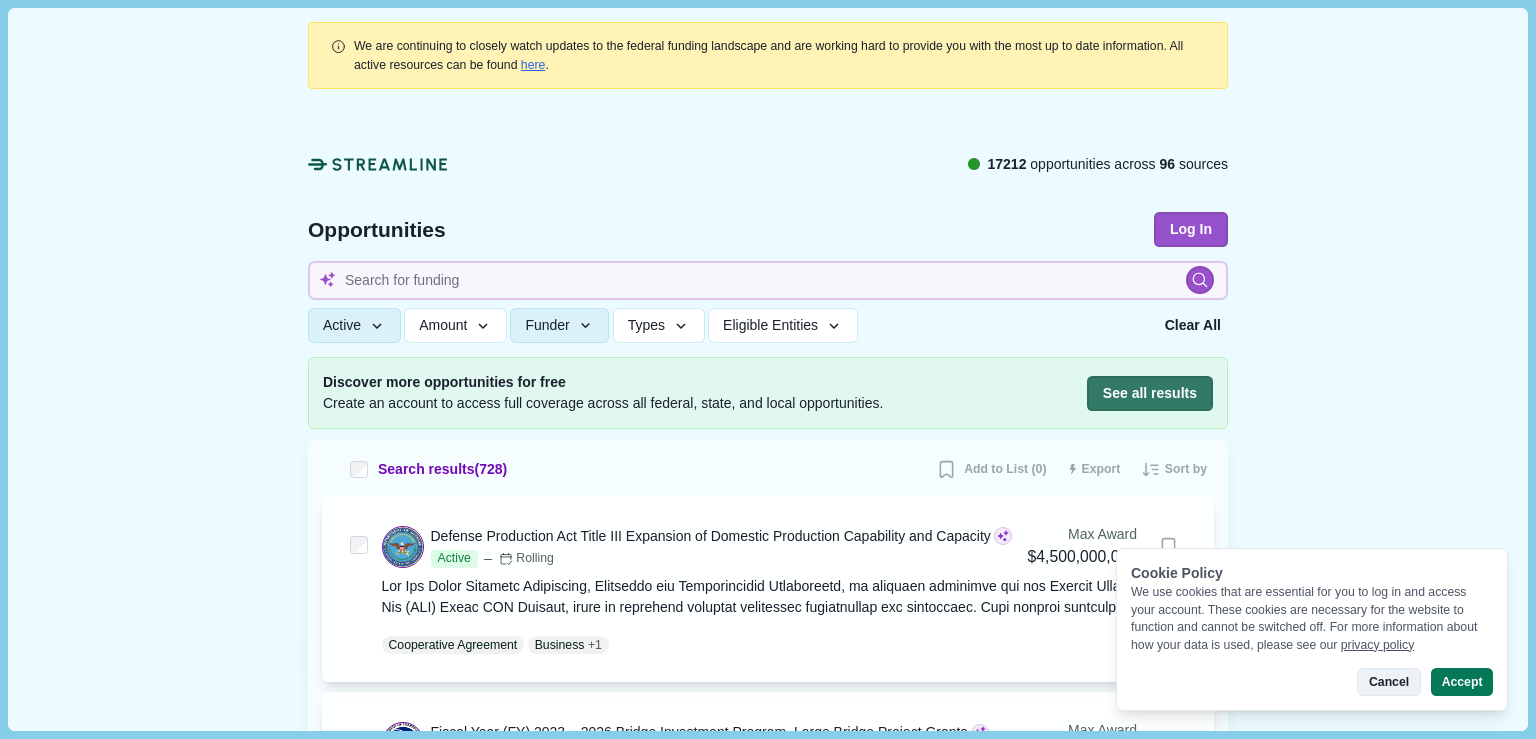 click on "Cancel" at bounding box center (1388, 682) 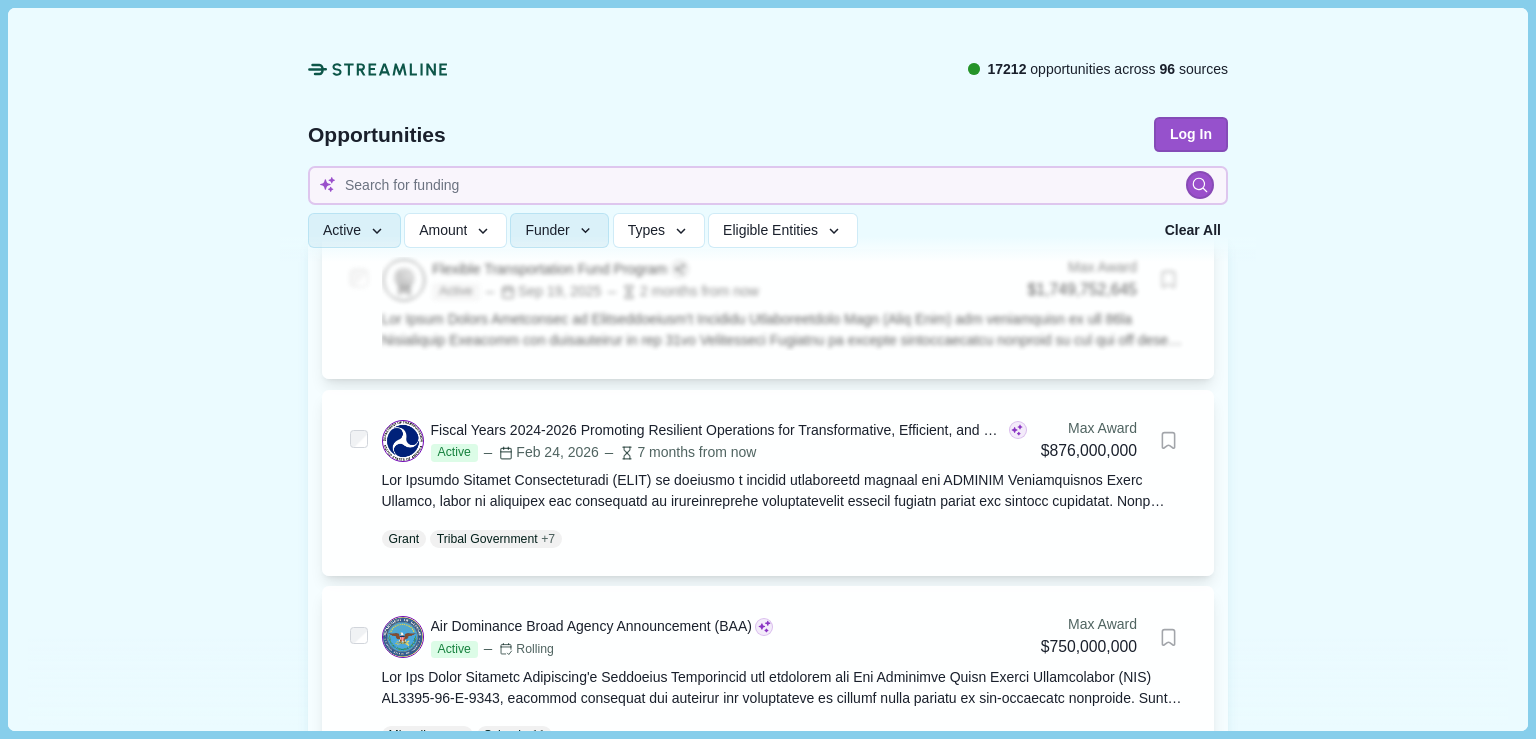 scroll, scrollTop: 0, scrollLeft: 0, axis: both 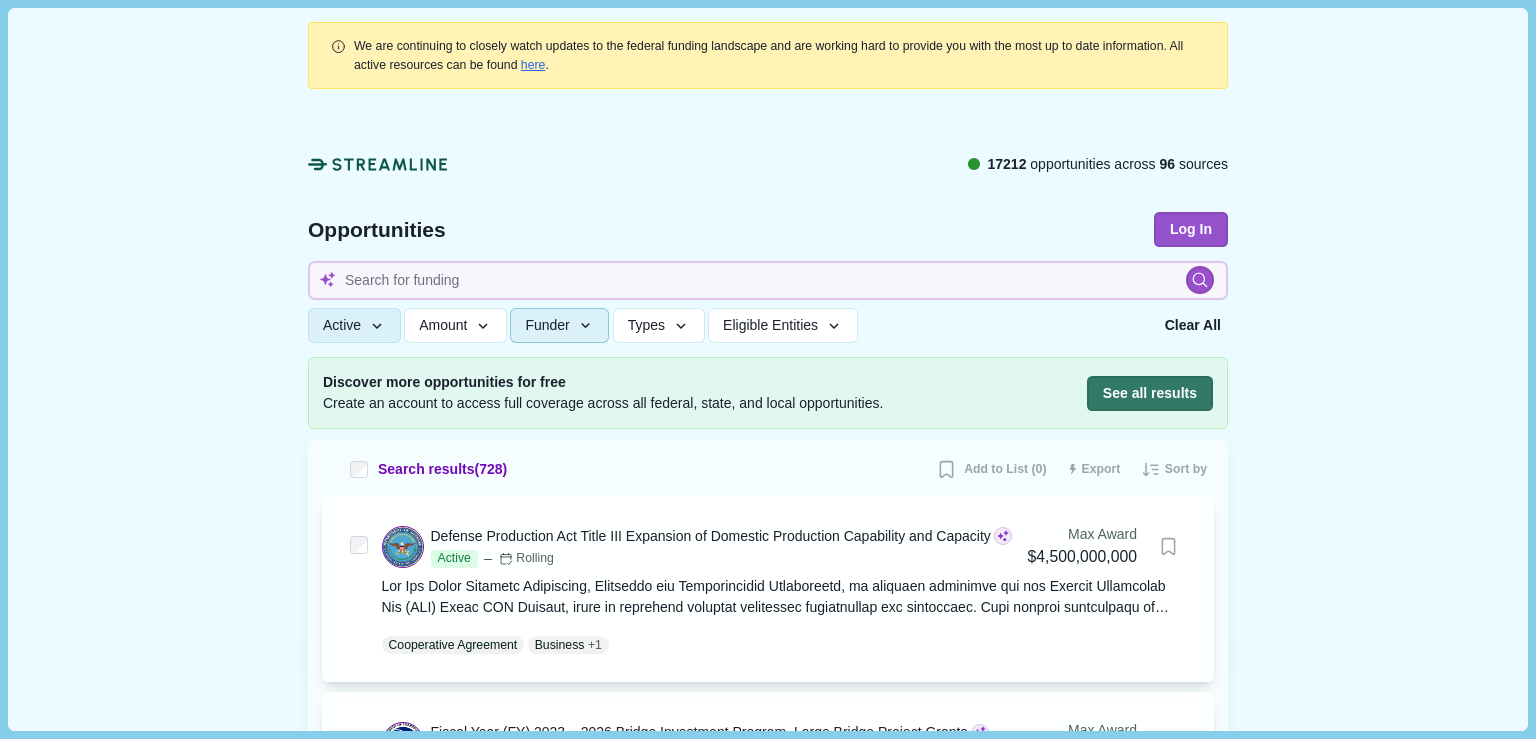 click on "Funder" at bounding box center (559, 325) 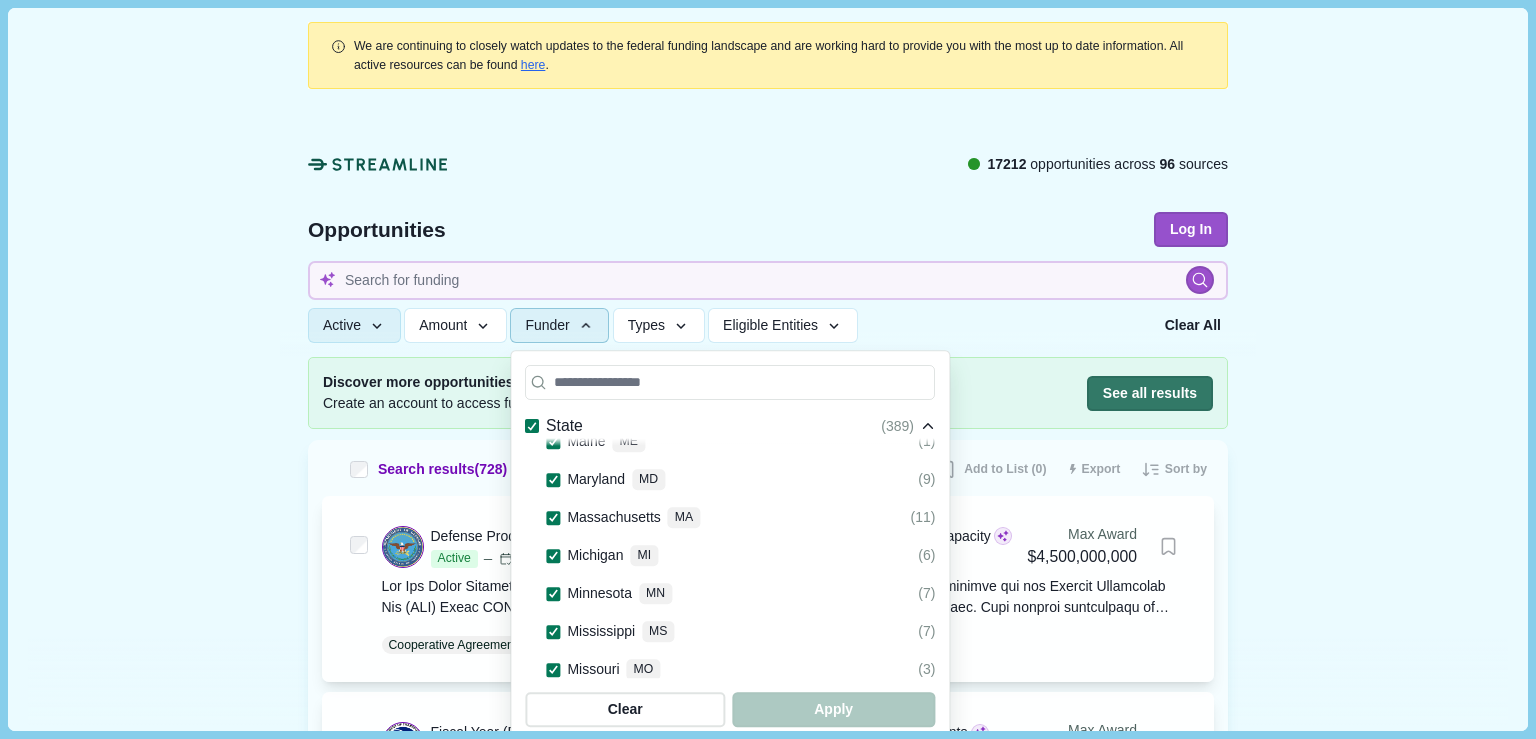 scroll, scrollTop: 2582, scrollLeft: 0, axis: vertical 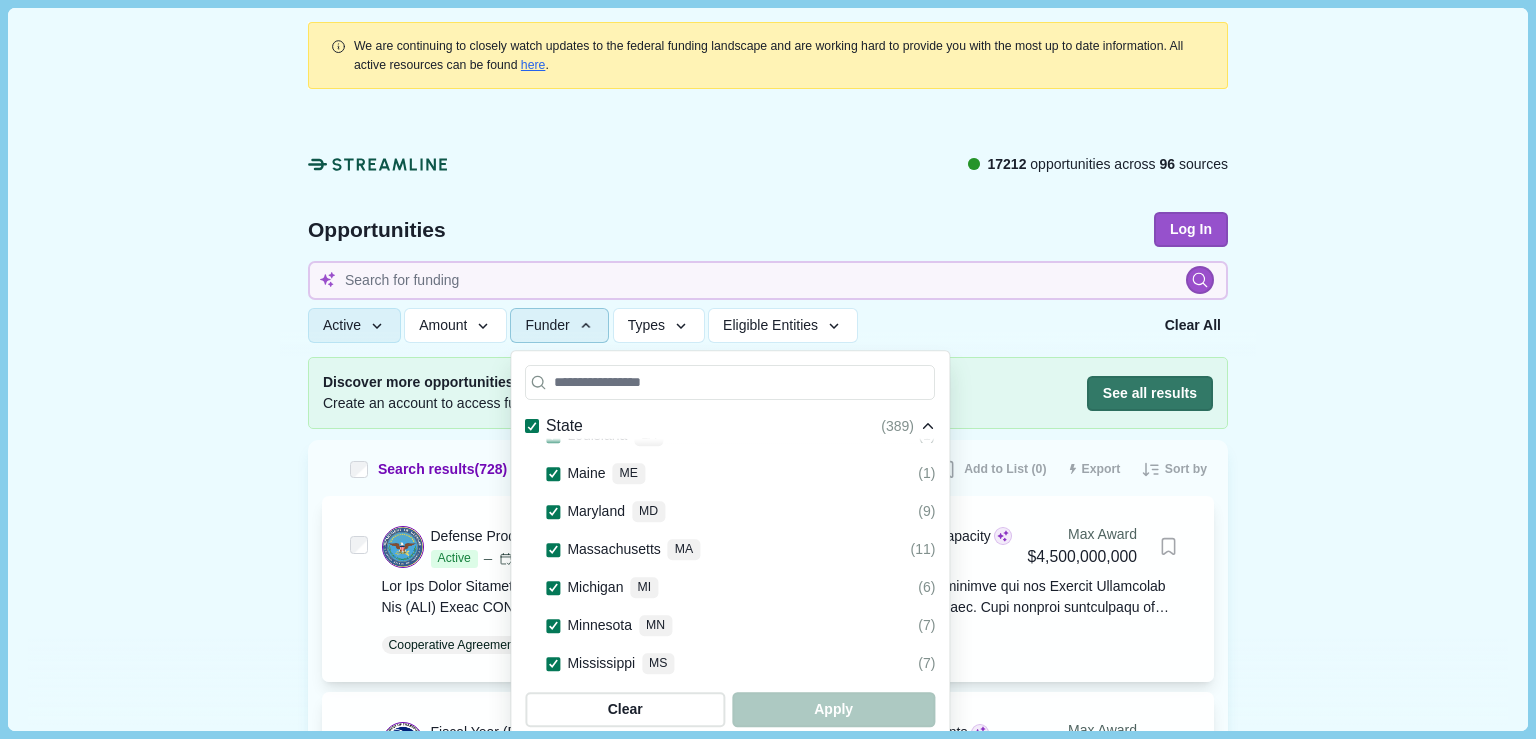 click on "Massachusetts" at bounding box center (613, 550) 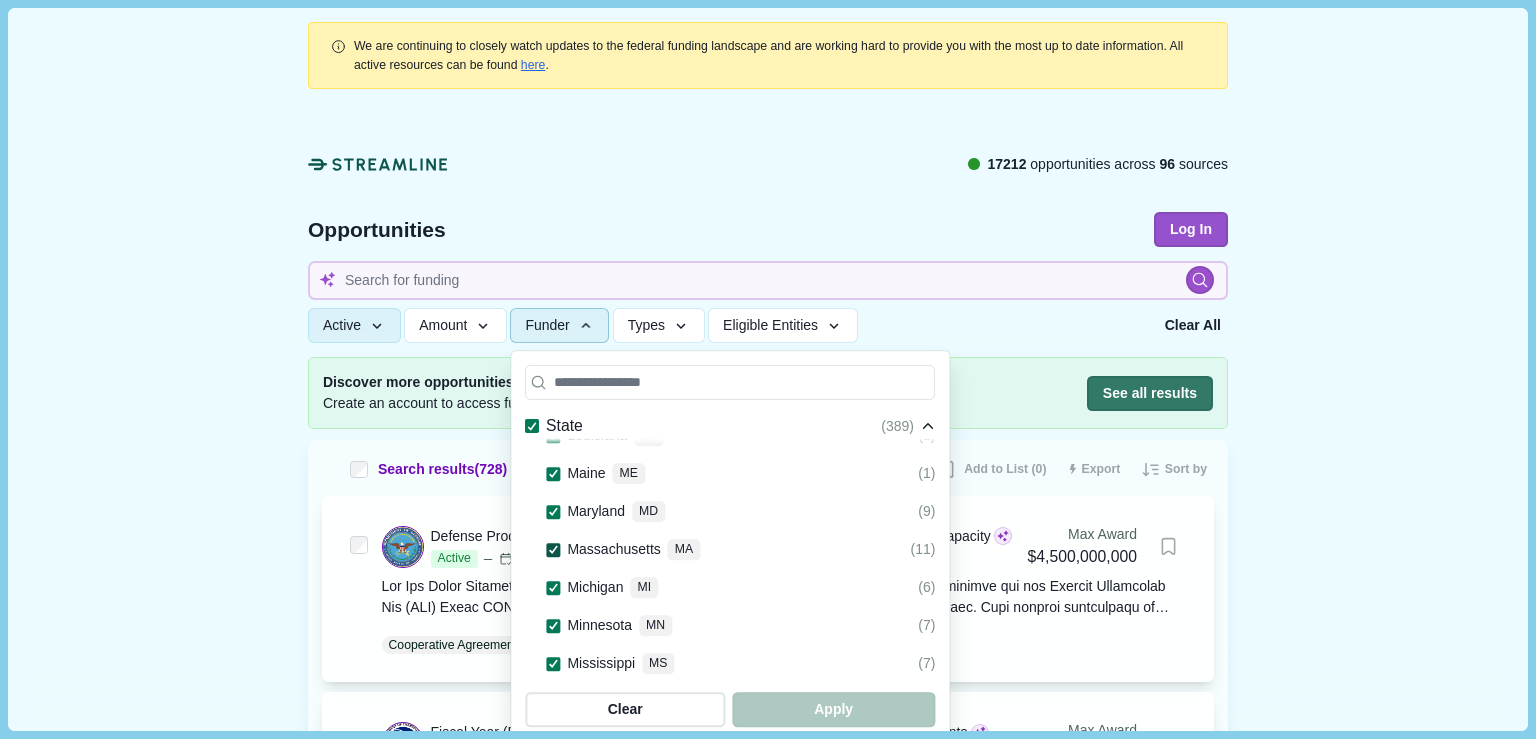 click 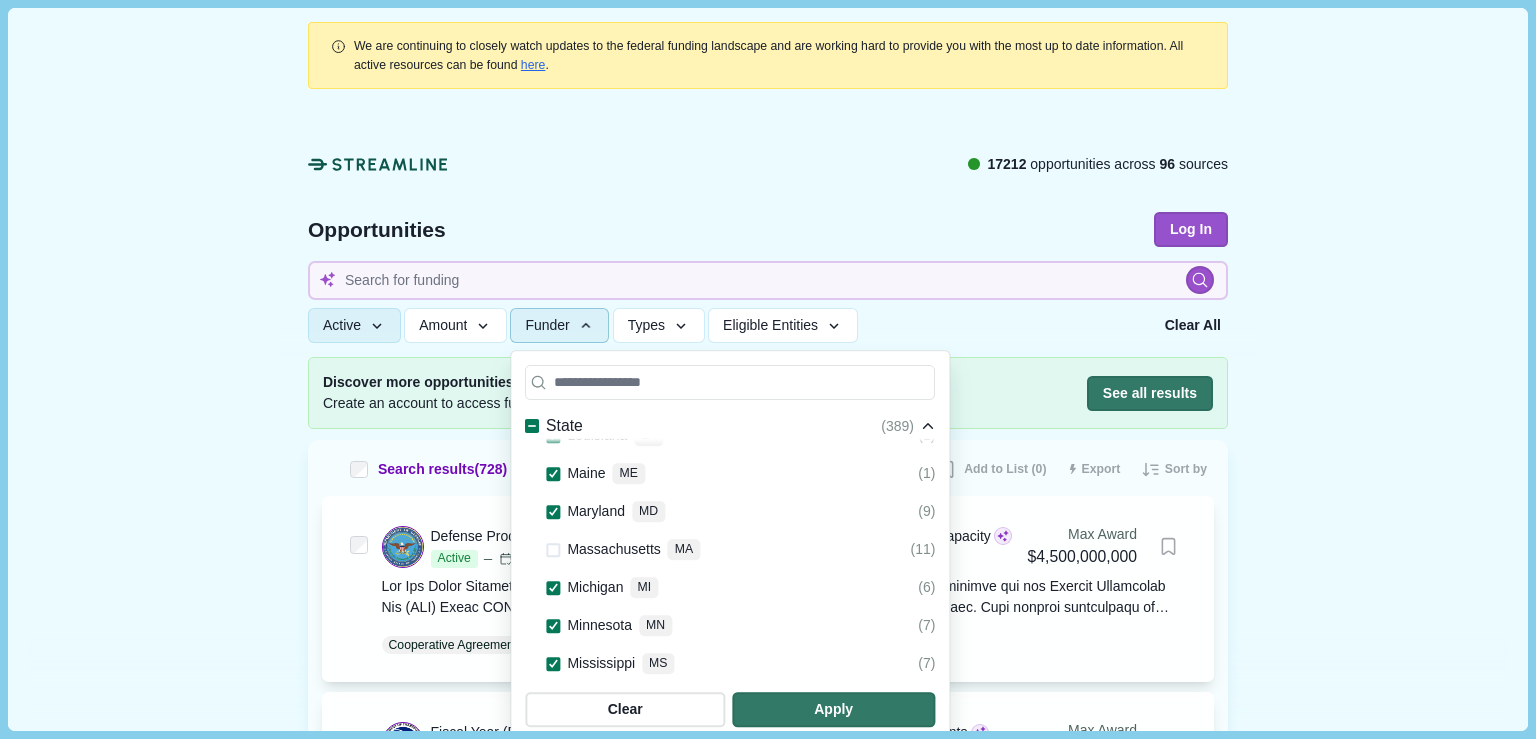 click at bounding box center [553, 550] 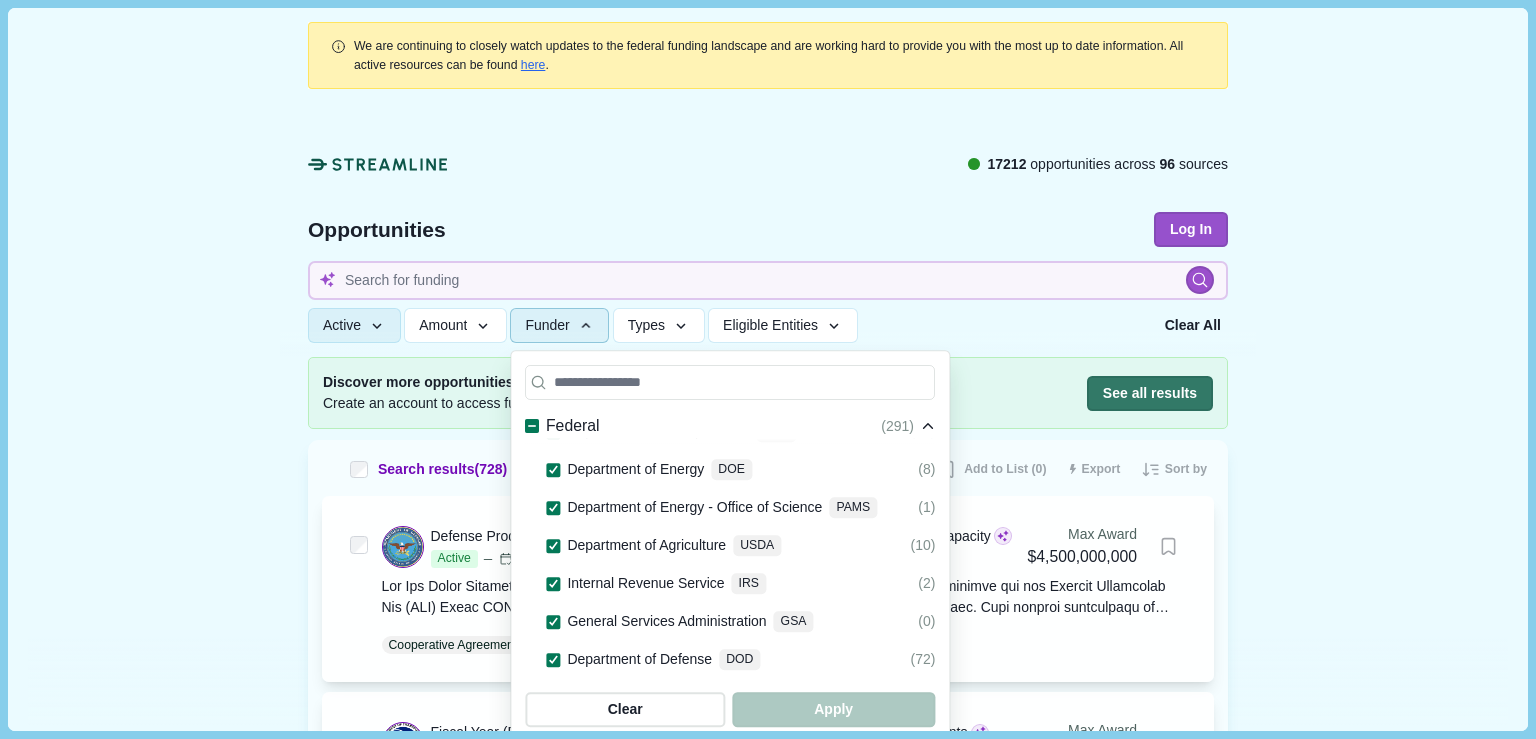 scroll, scrollTop: 120, scrollLeft: 0, axis: vertical 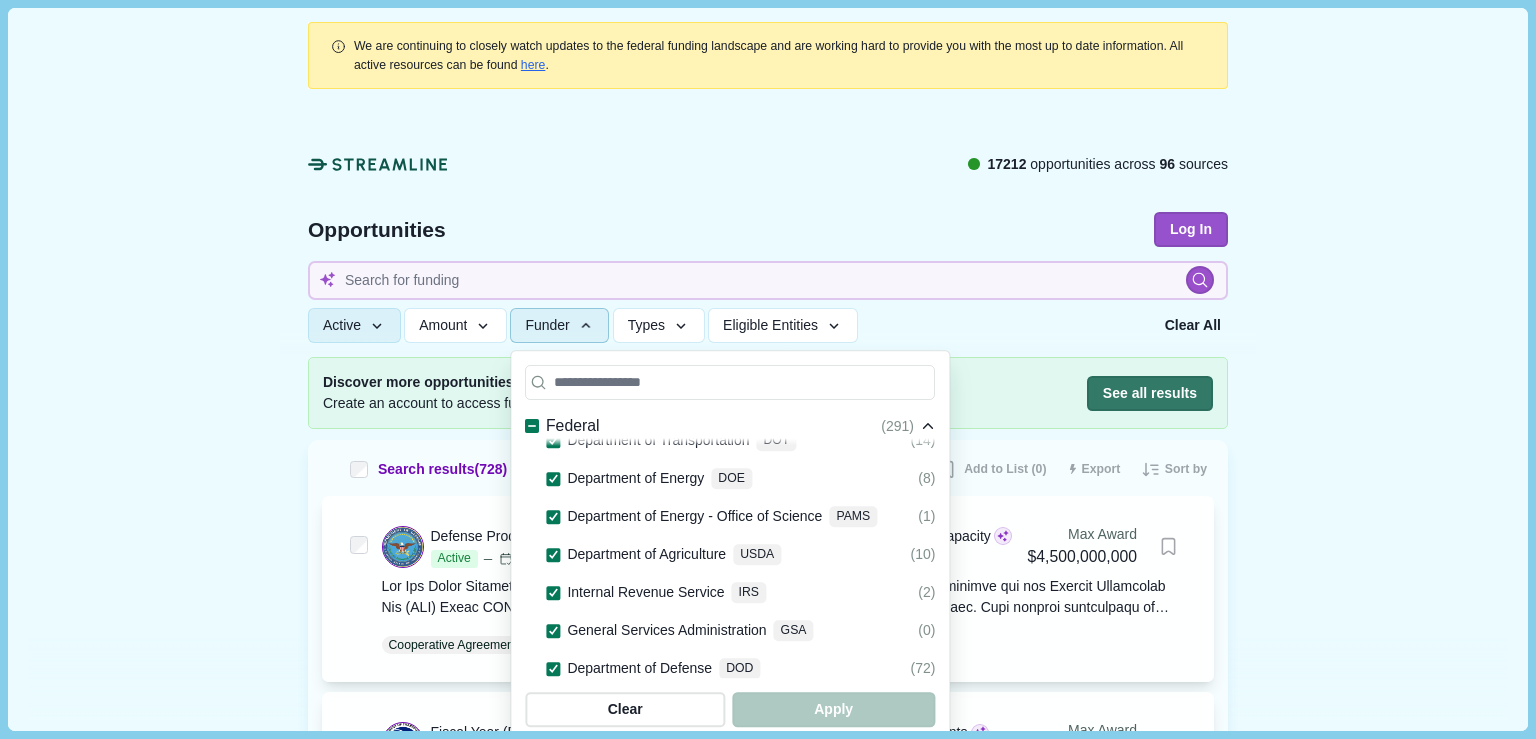 click on "(8)" at bounding box center (926, 479) 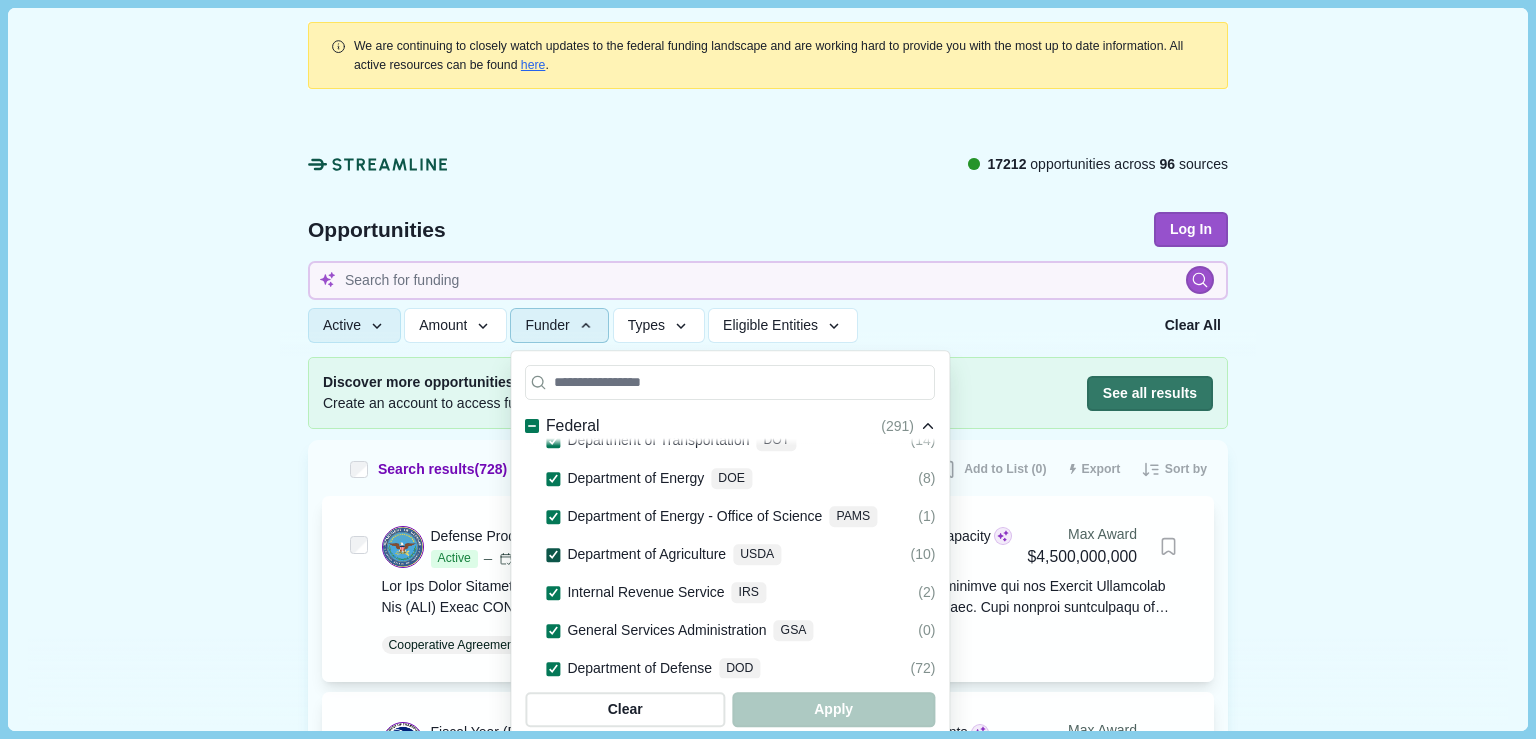 click at bounding box center (553, 555) 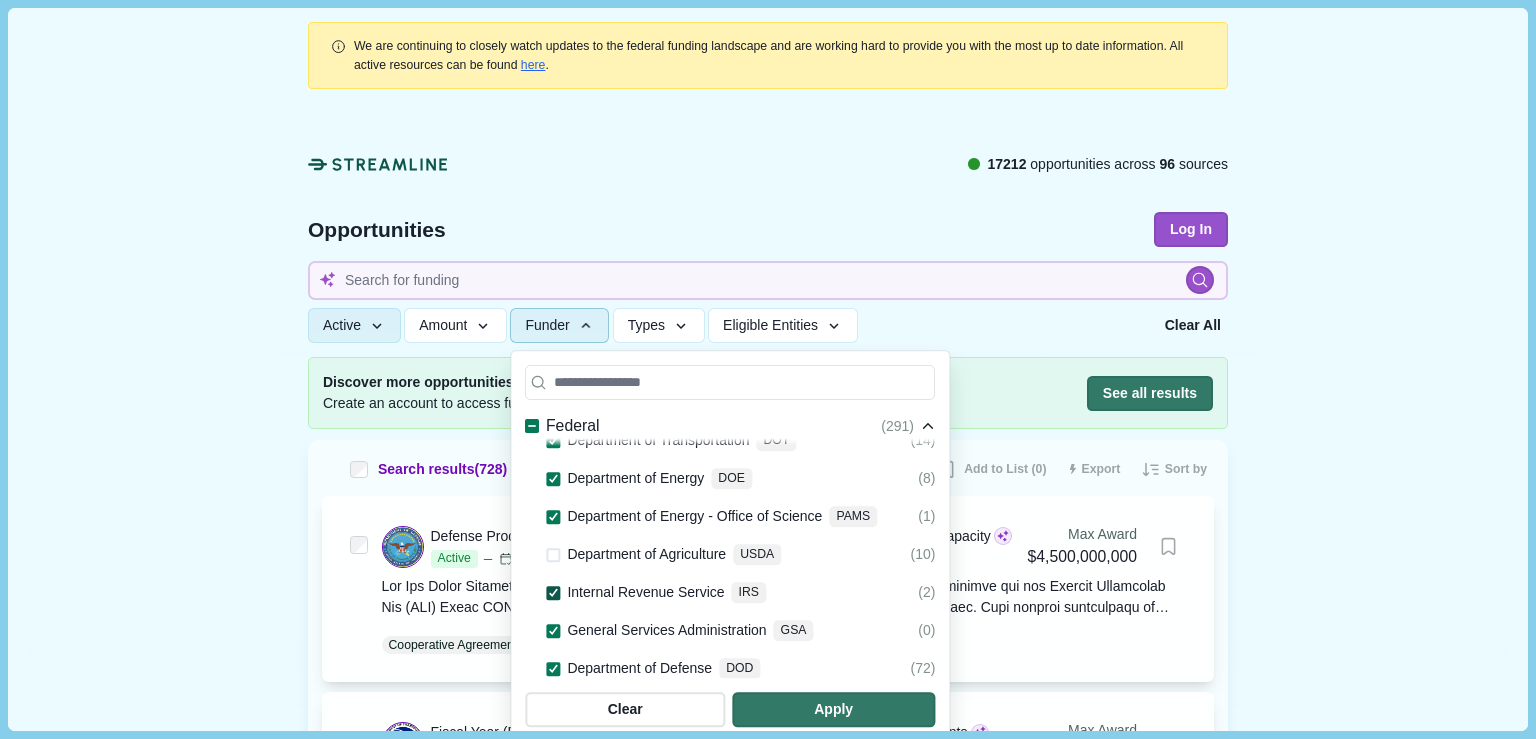 scroll, scrollTop: 120, scrollLeft: 0, axis: vertical 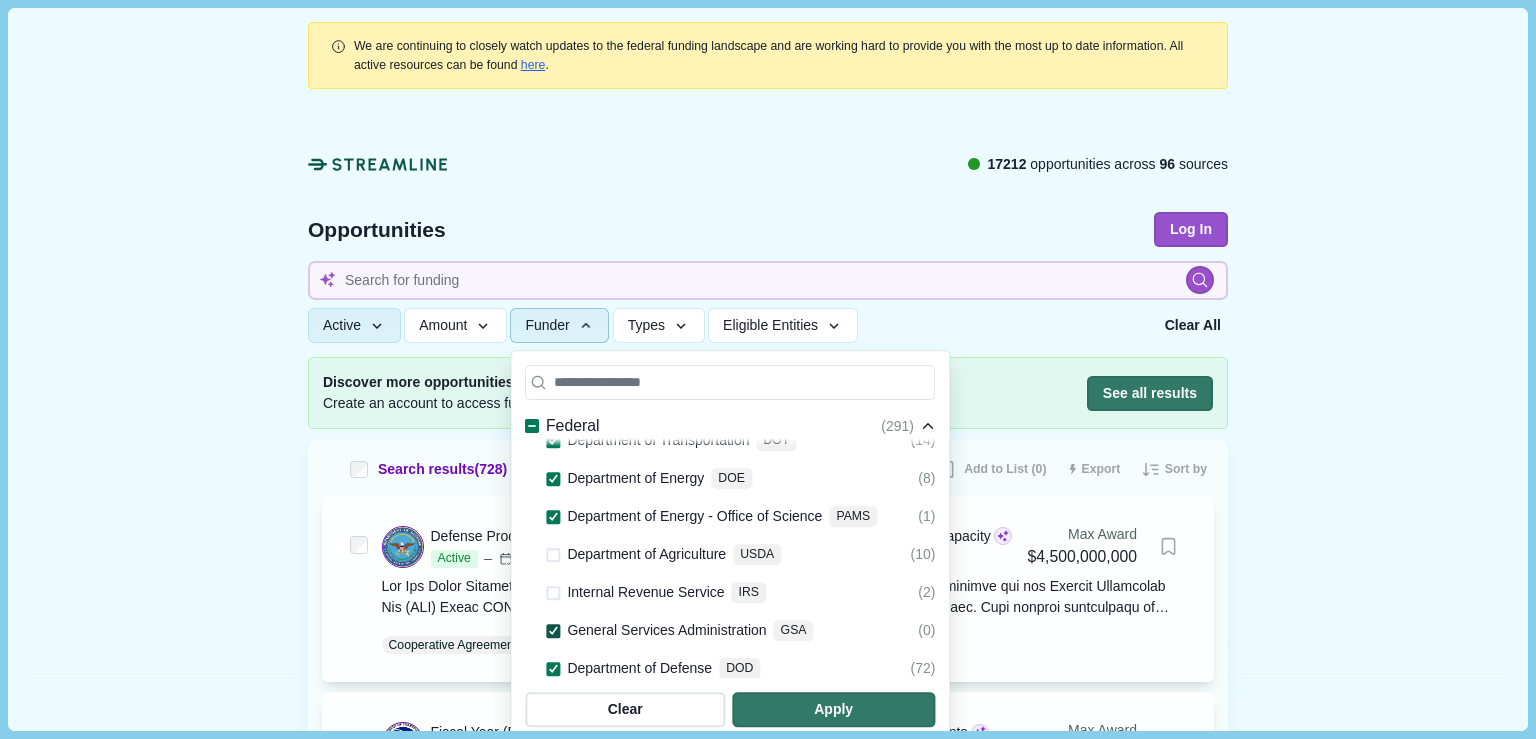 click 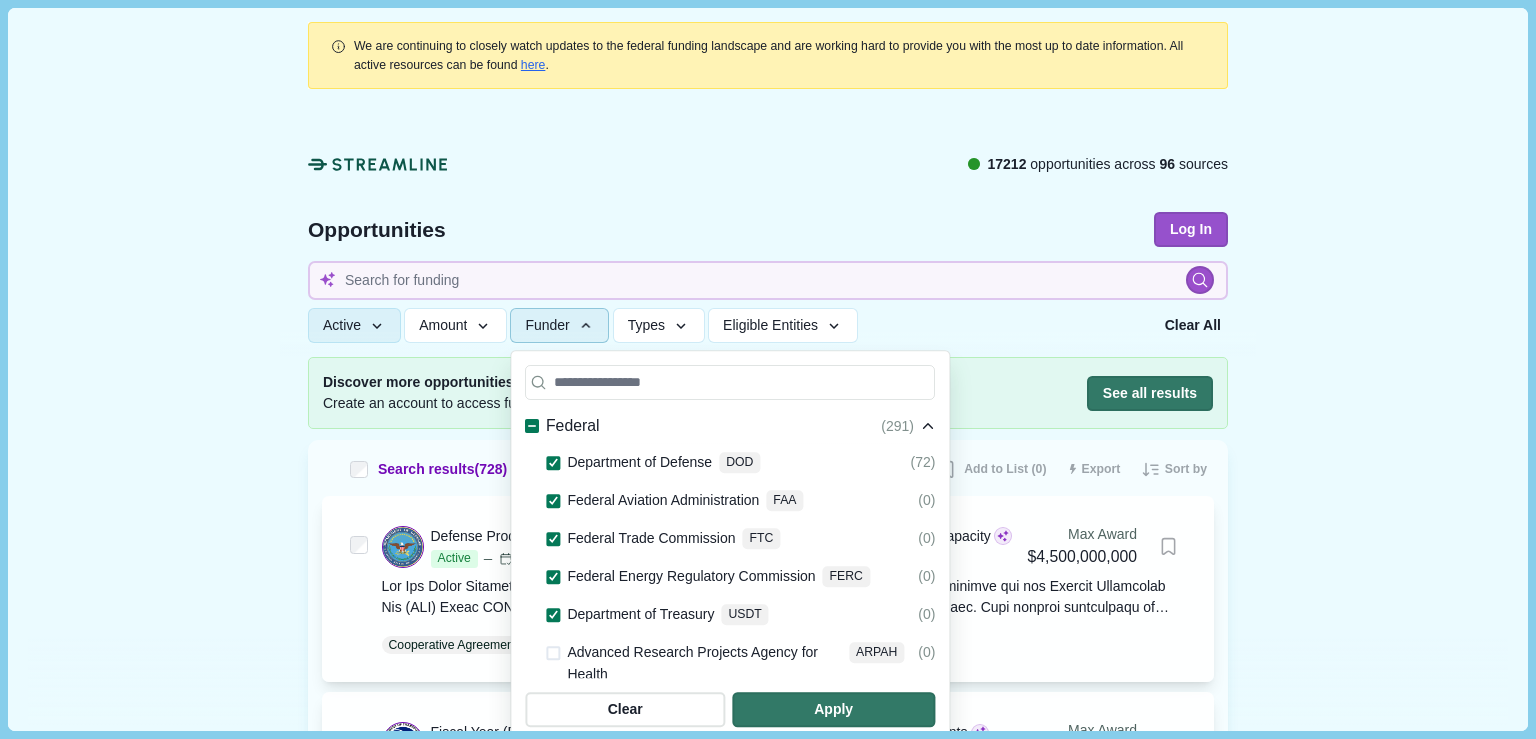 scroll, scrollTop: 189, scrollLeft: 0, axis: vertical 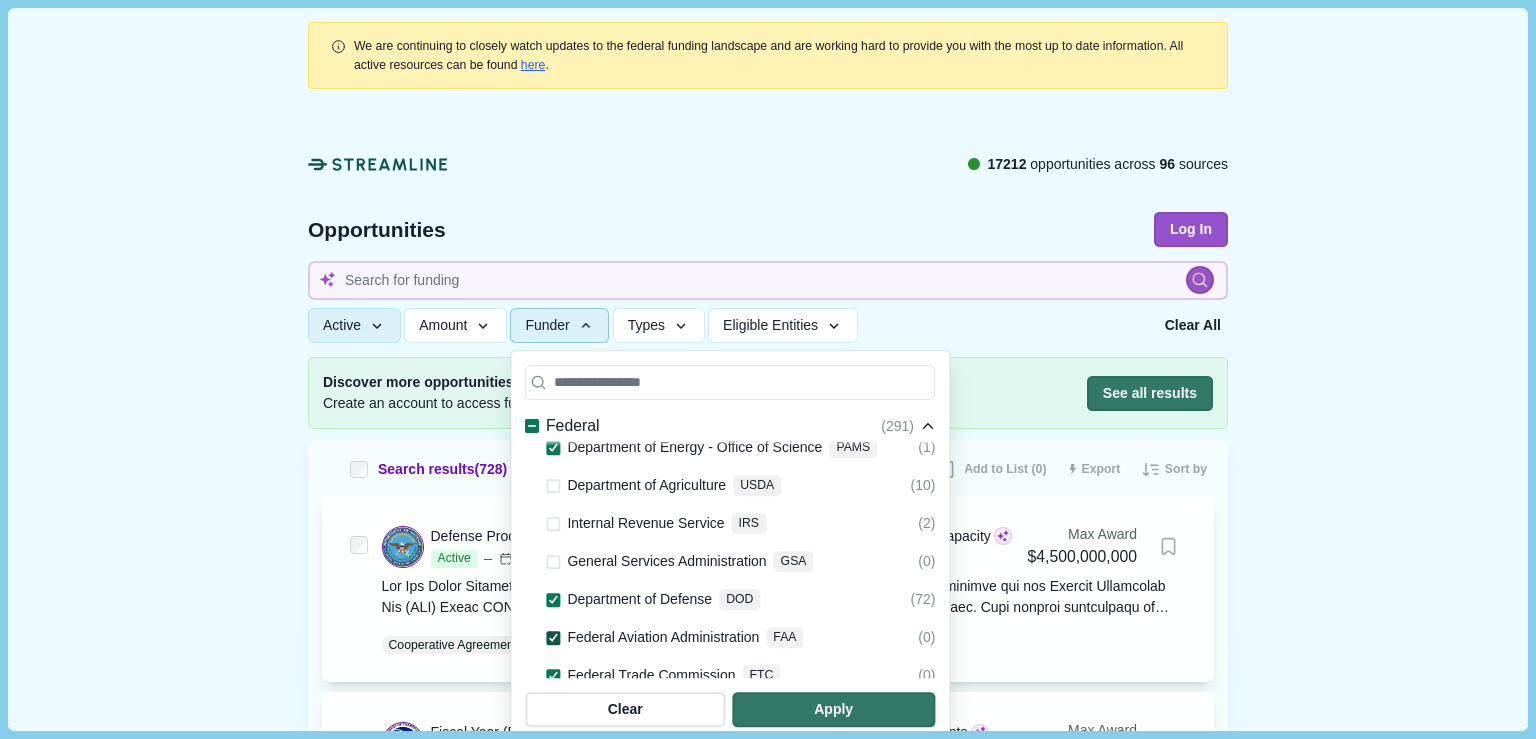 click 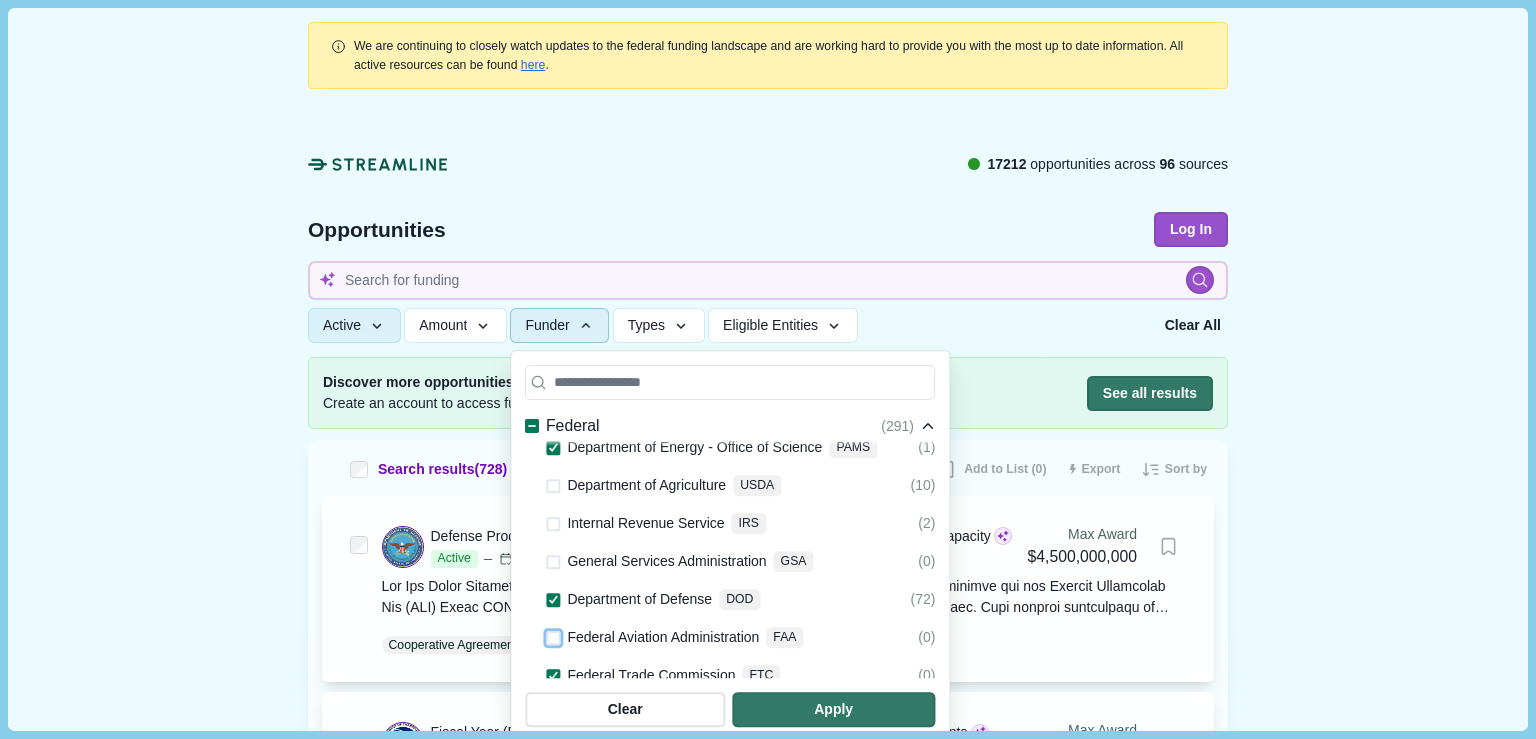 scroll, scrollTop: 189, scrollLeft: 0, axis: vertical 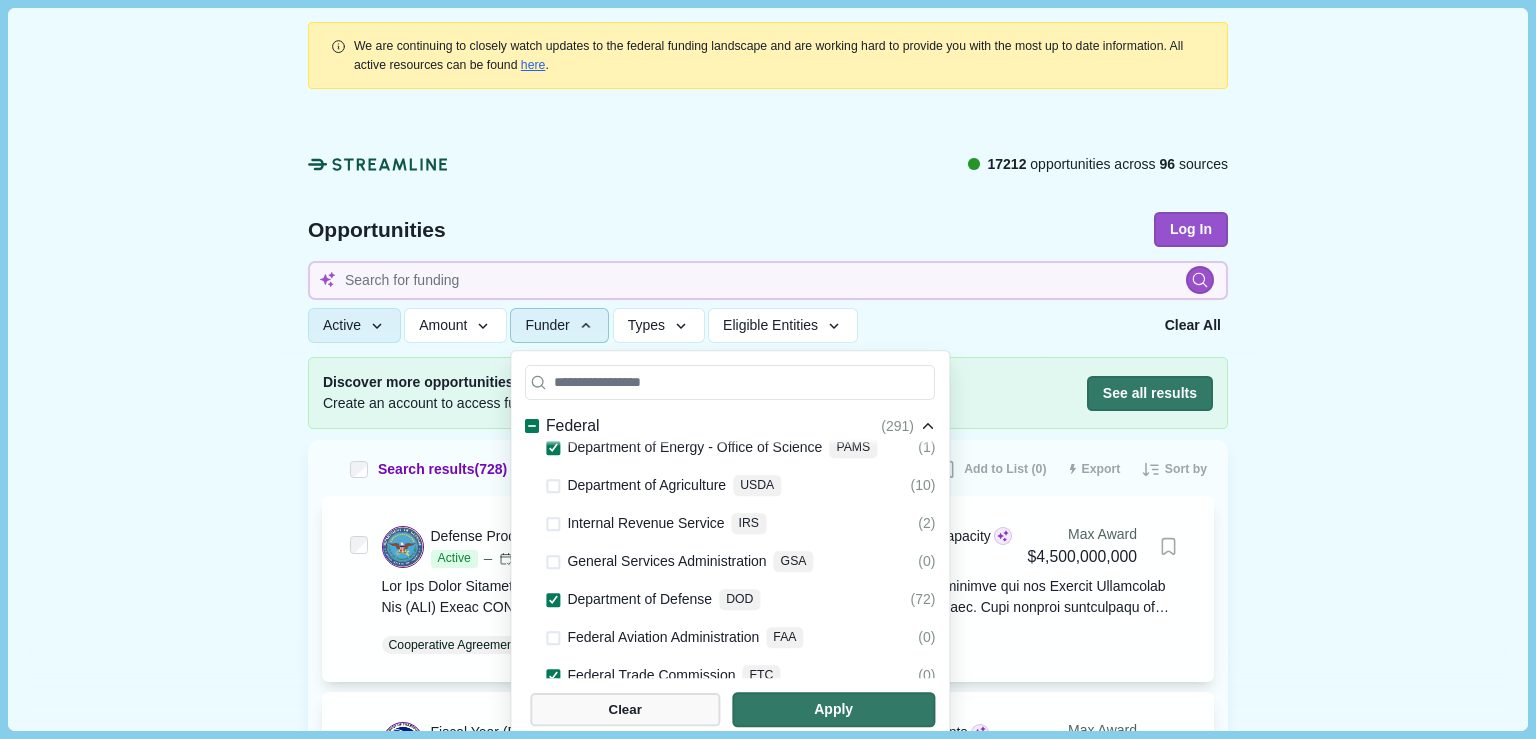 click at bounding box center [625, 709] 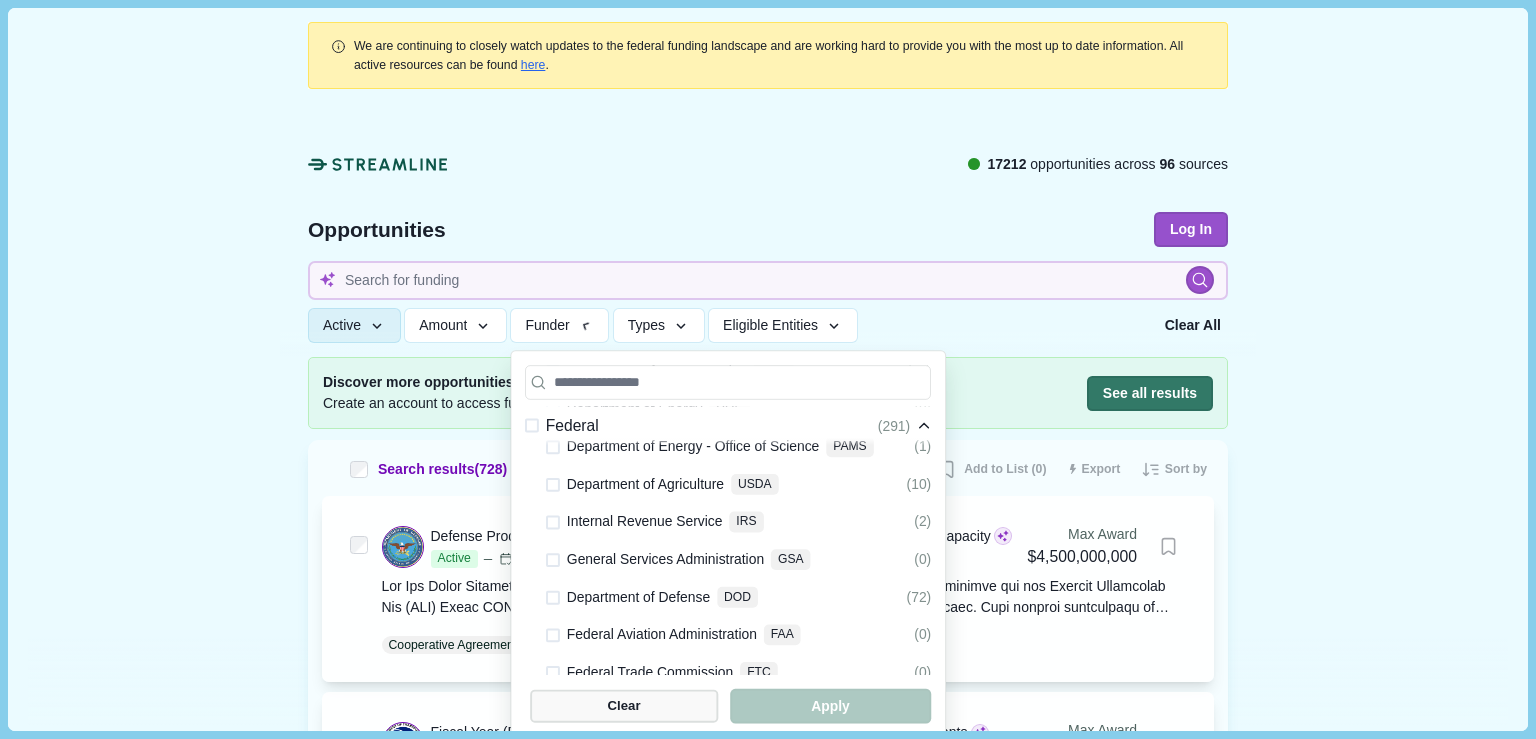type 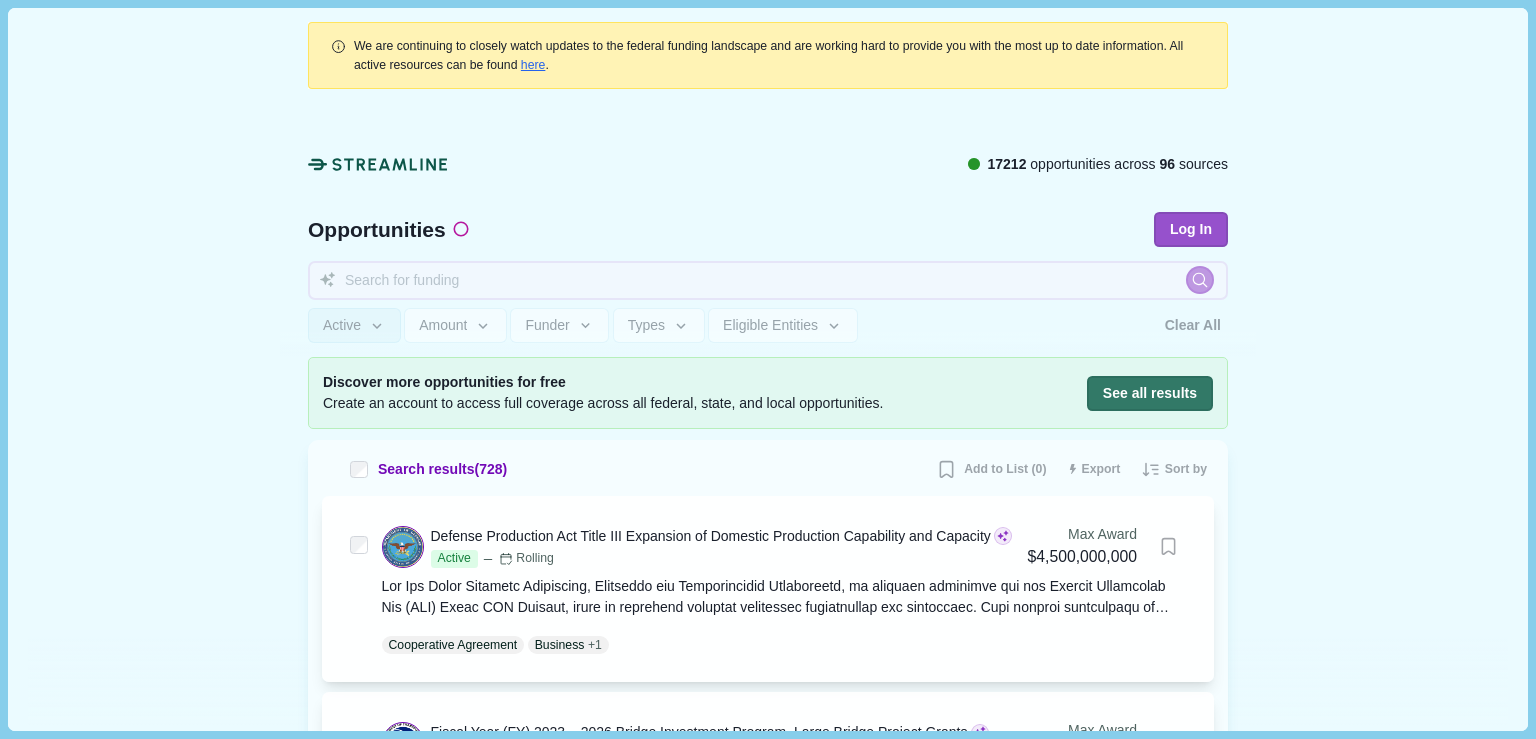 type 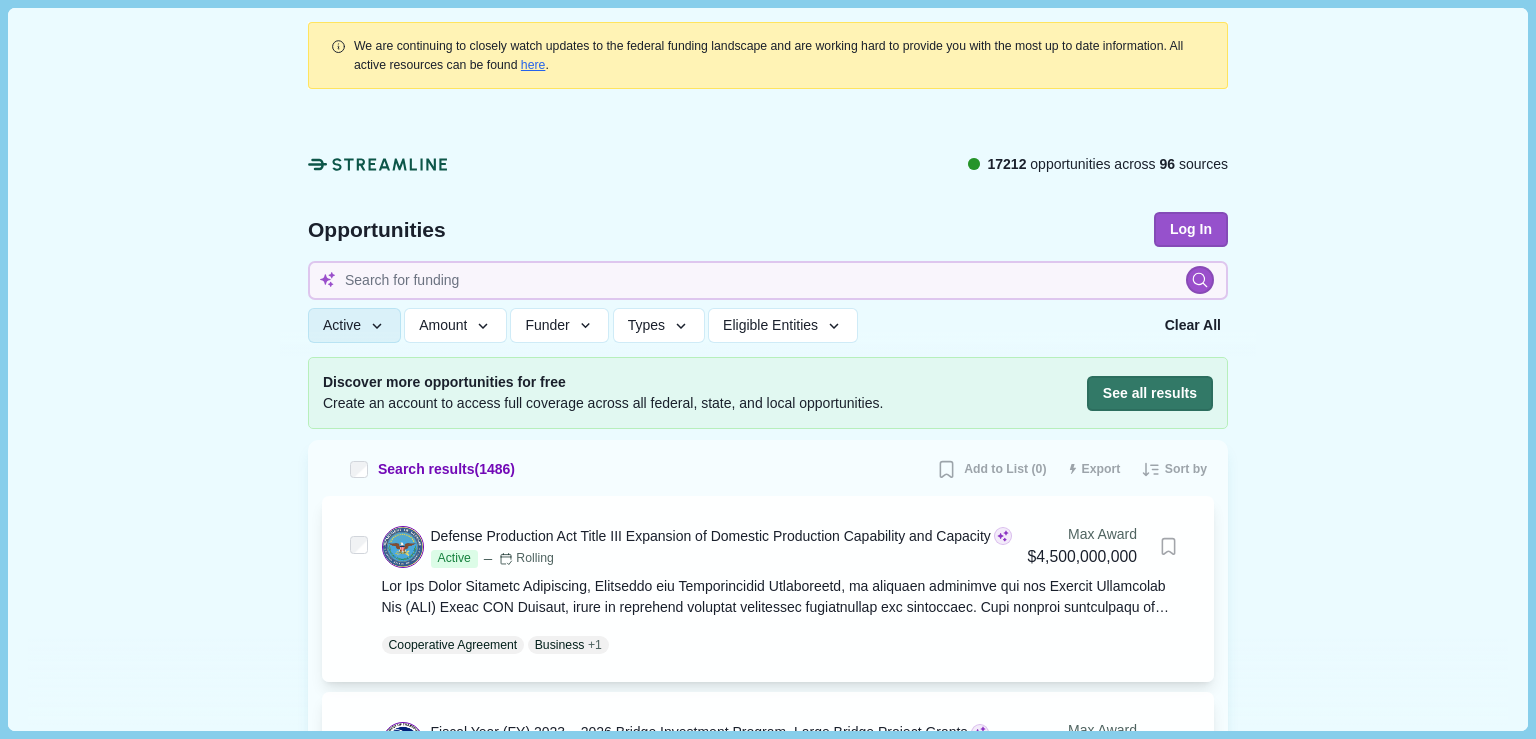 type 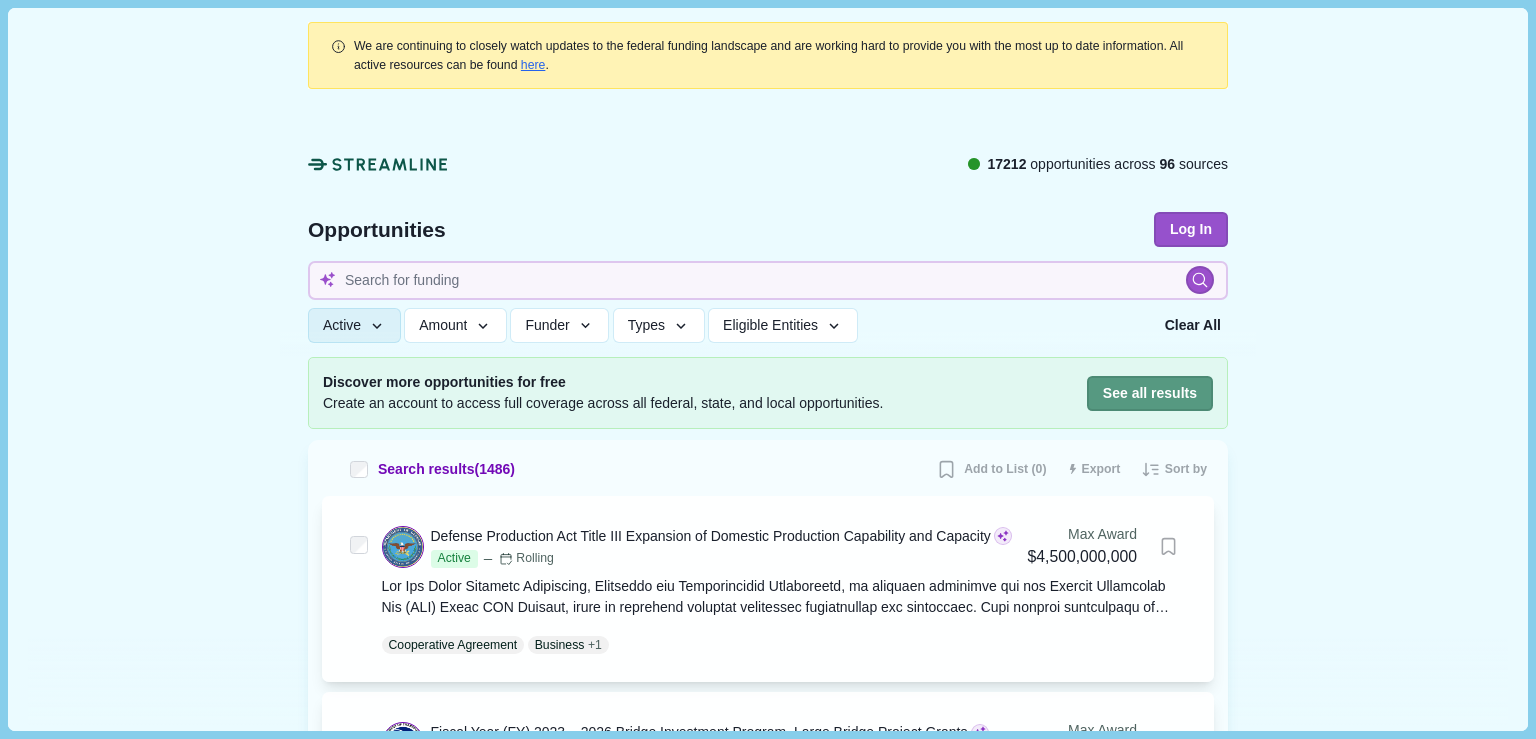 click on "See all results" at bounding box center (1150, 393) 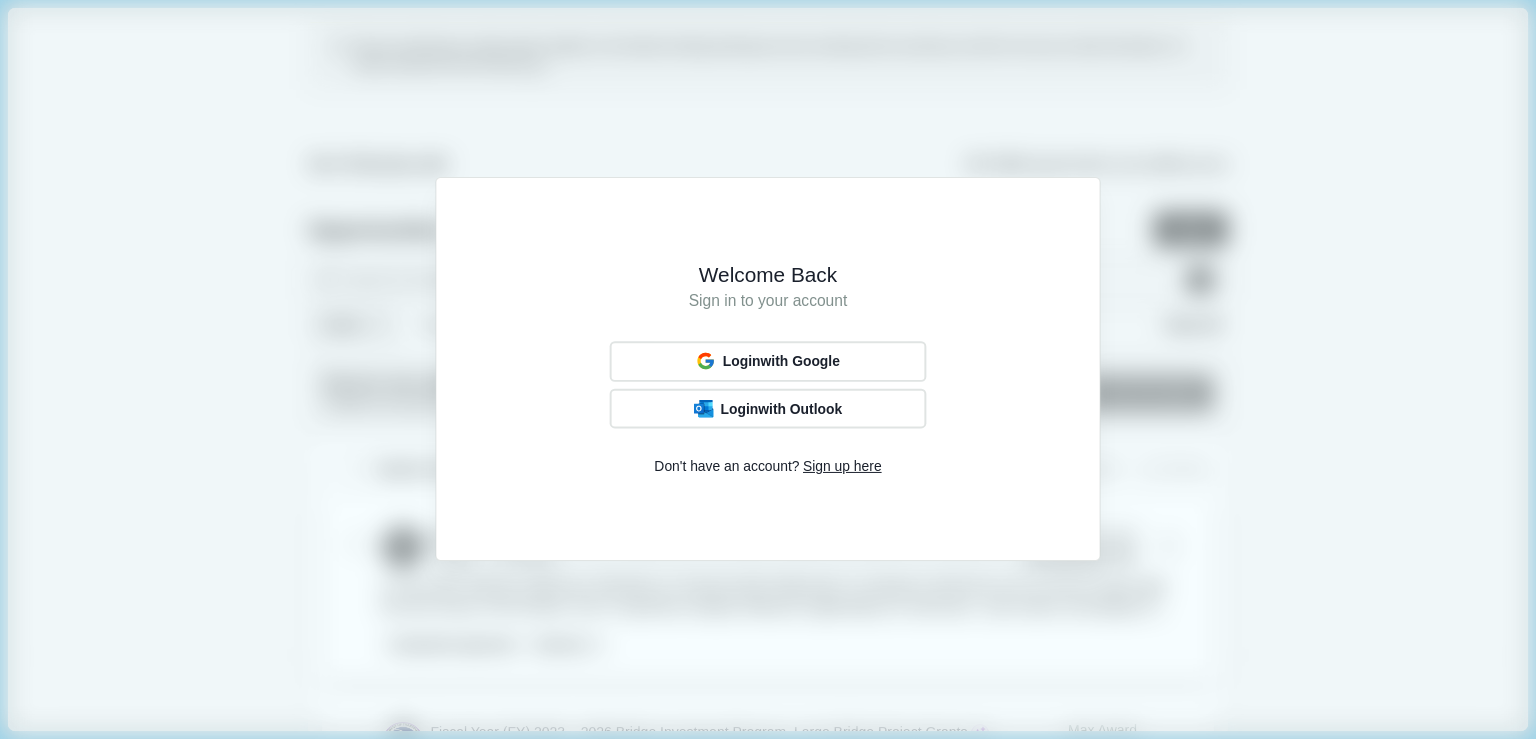 type 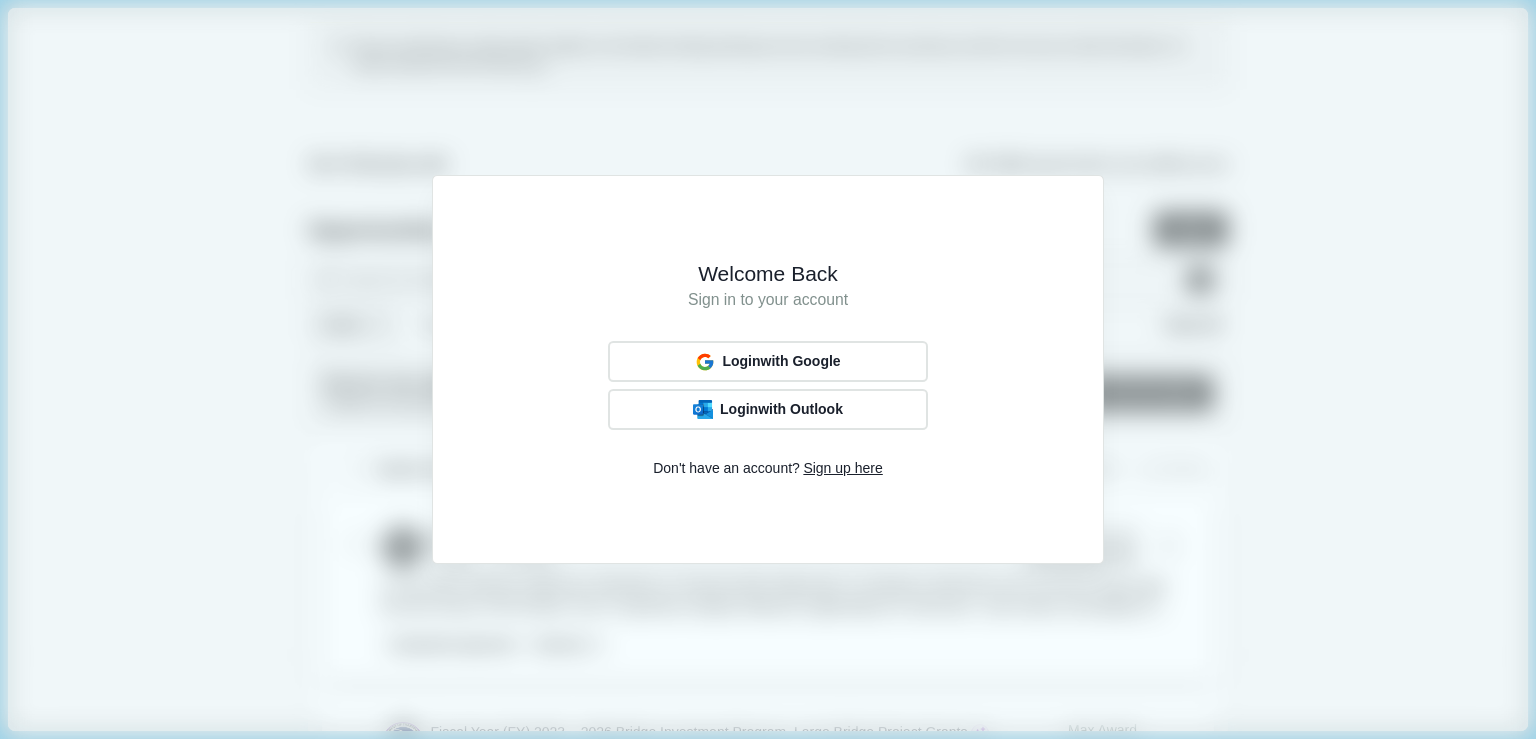 click on "Welcome Back Sign in to your account Login  with Google Login  with Outlook Don't have an account? Sign up here" at bounding box center [768, 369] 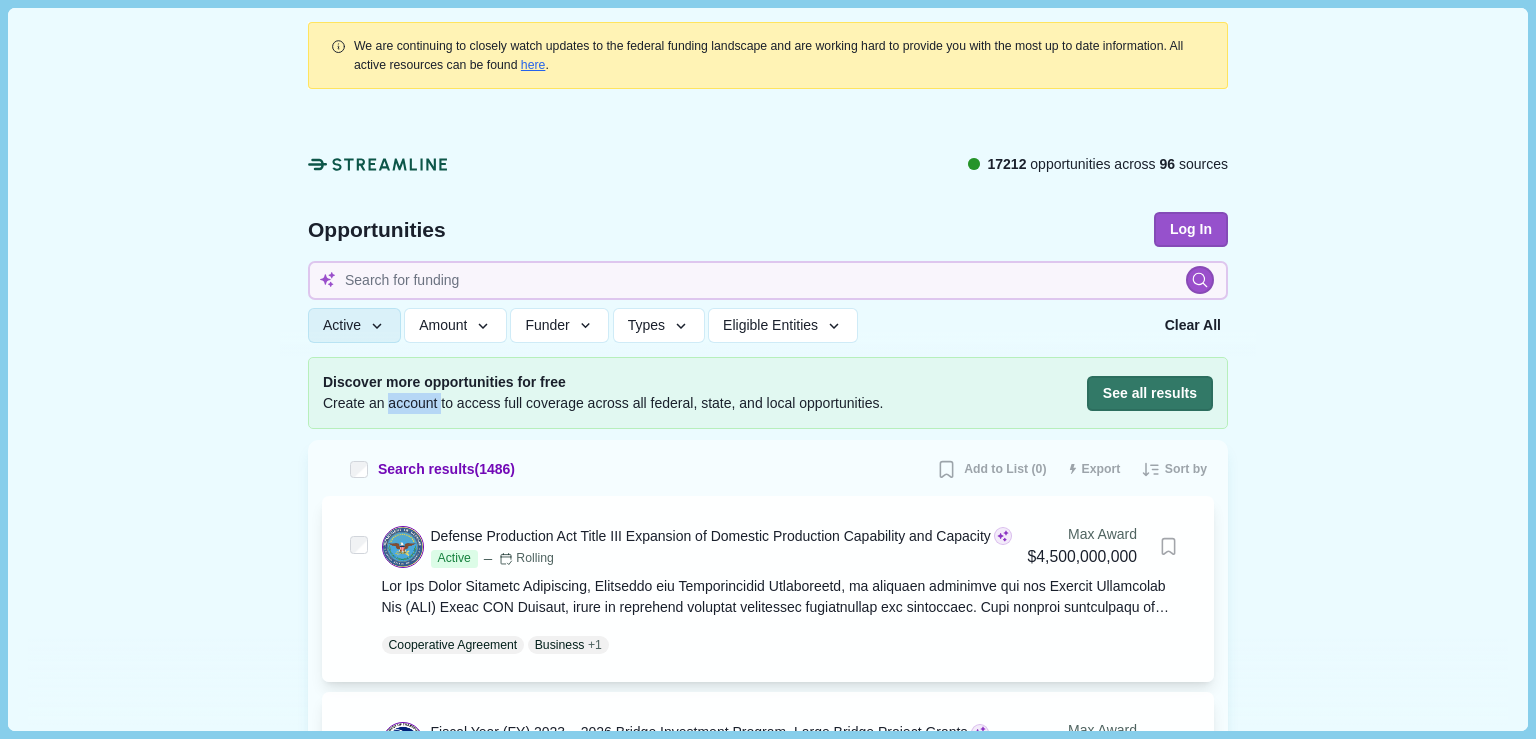 click on "Create an account to access full coverage across all federal, state, and local opportunities." at bounding box center (603, 403) 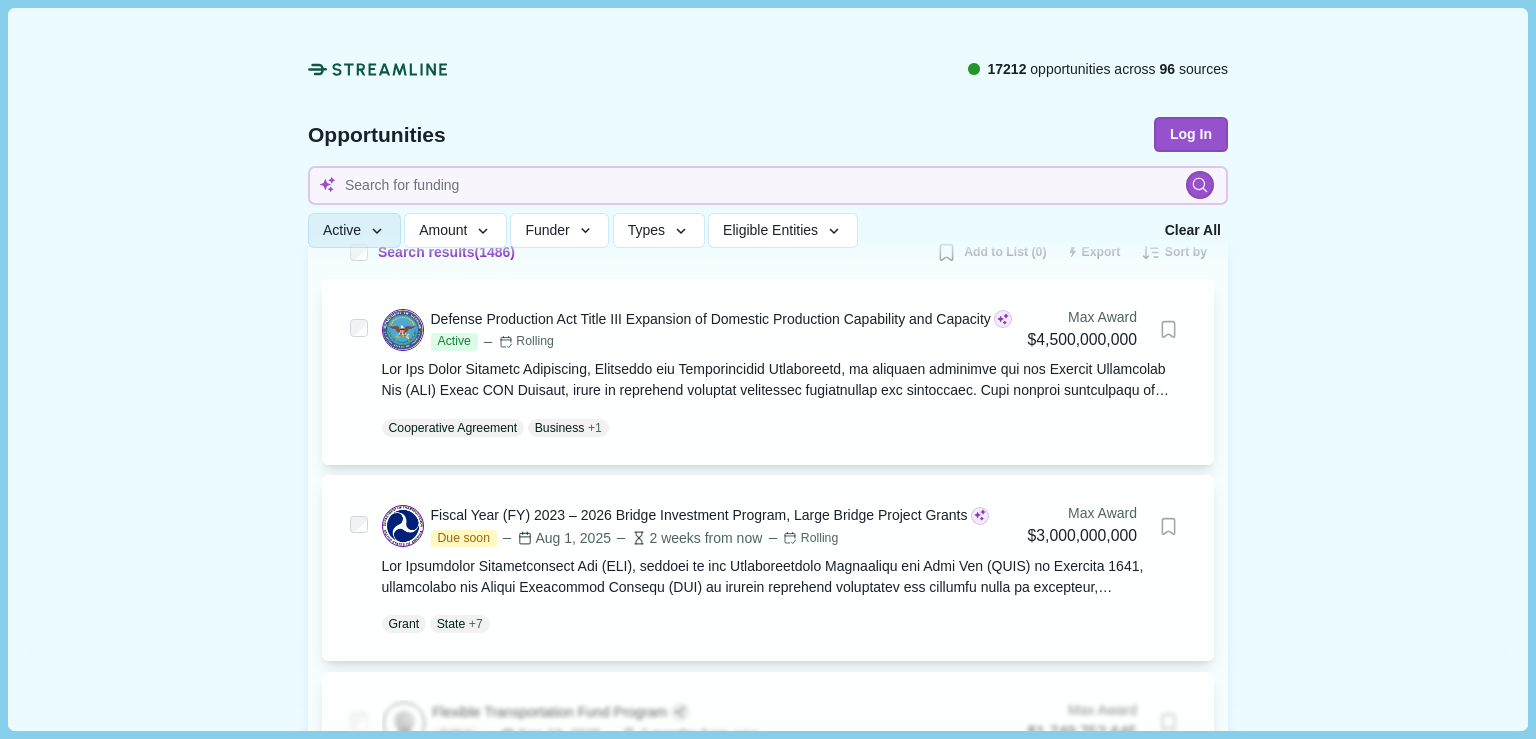 scroll, scrollTop: 226, scrollLeft: 0, axis: vertical 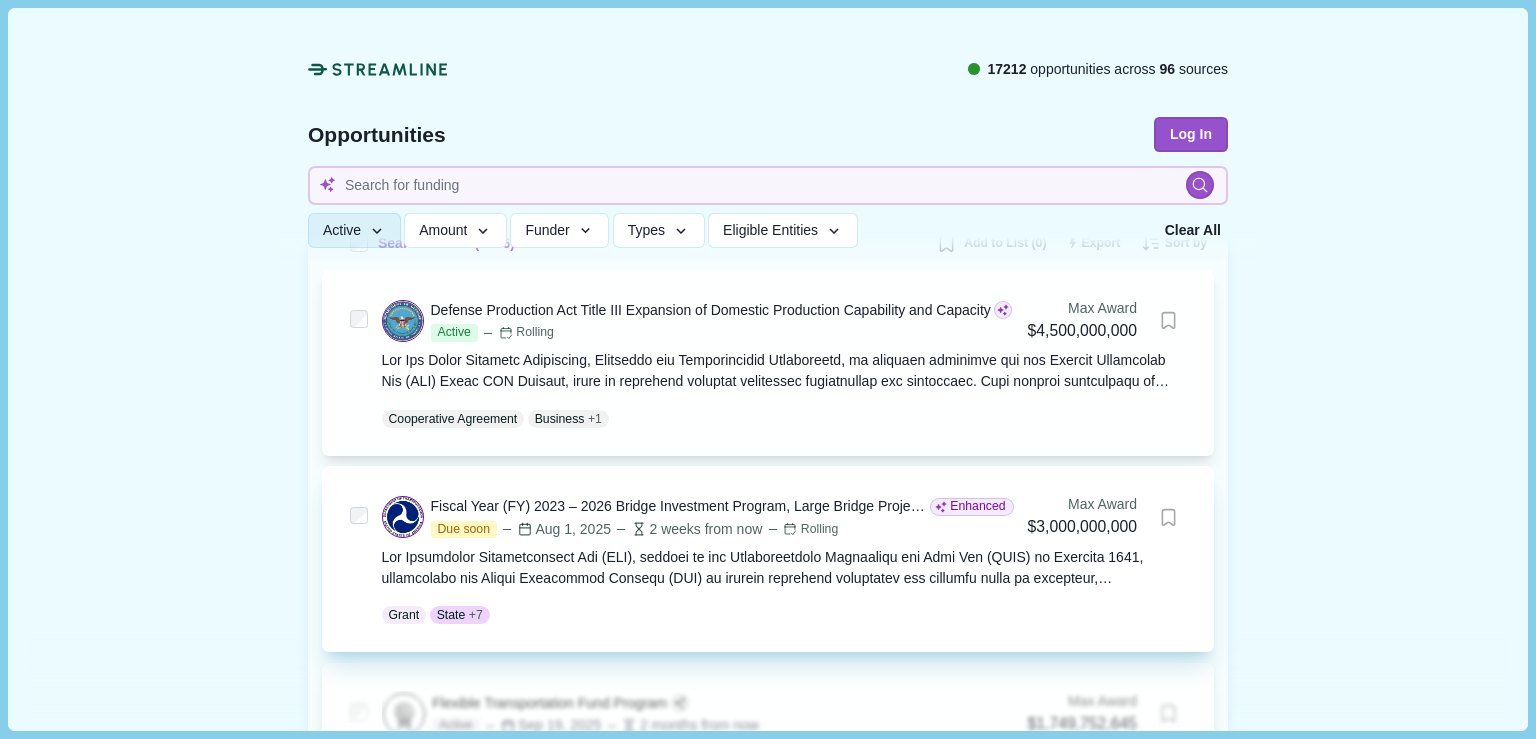 click on "Max Award" at bounding box center (1082, 504) 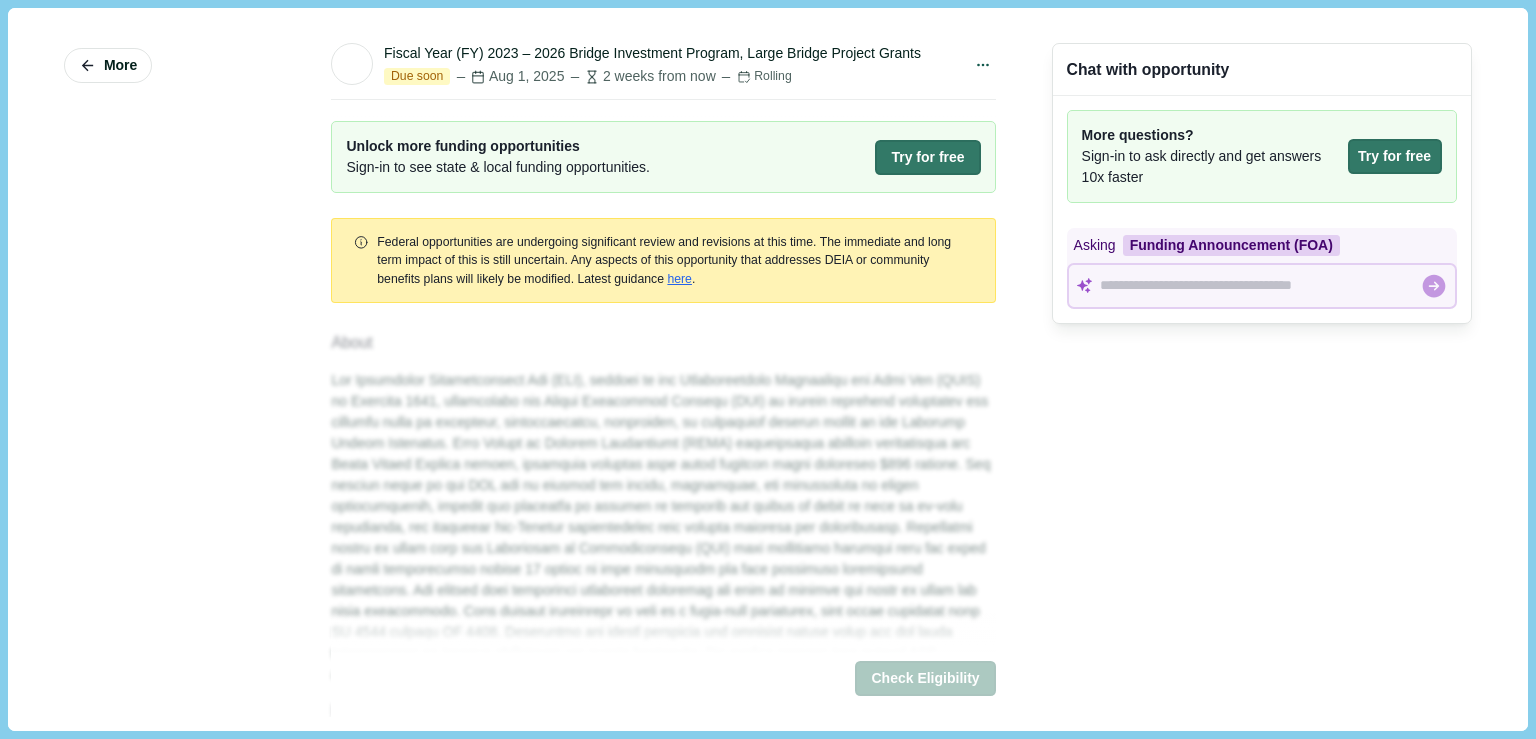 scroll, scrollTop: 0, scrollLeft: 0, axis: both 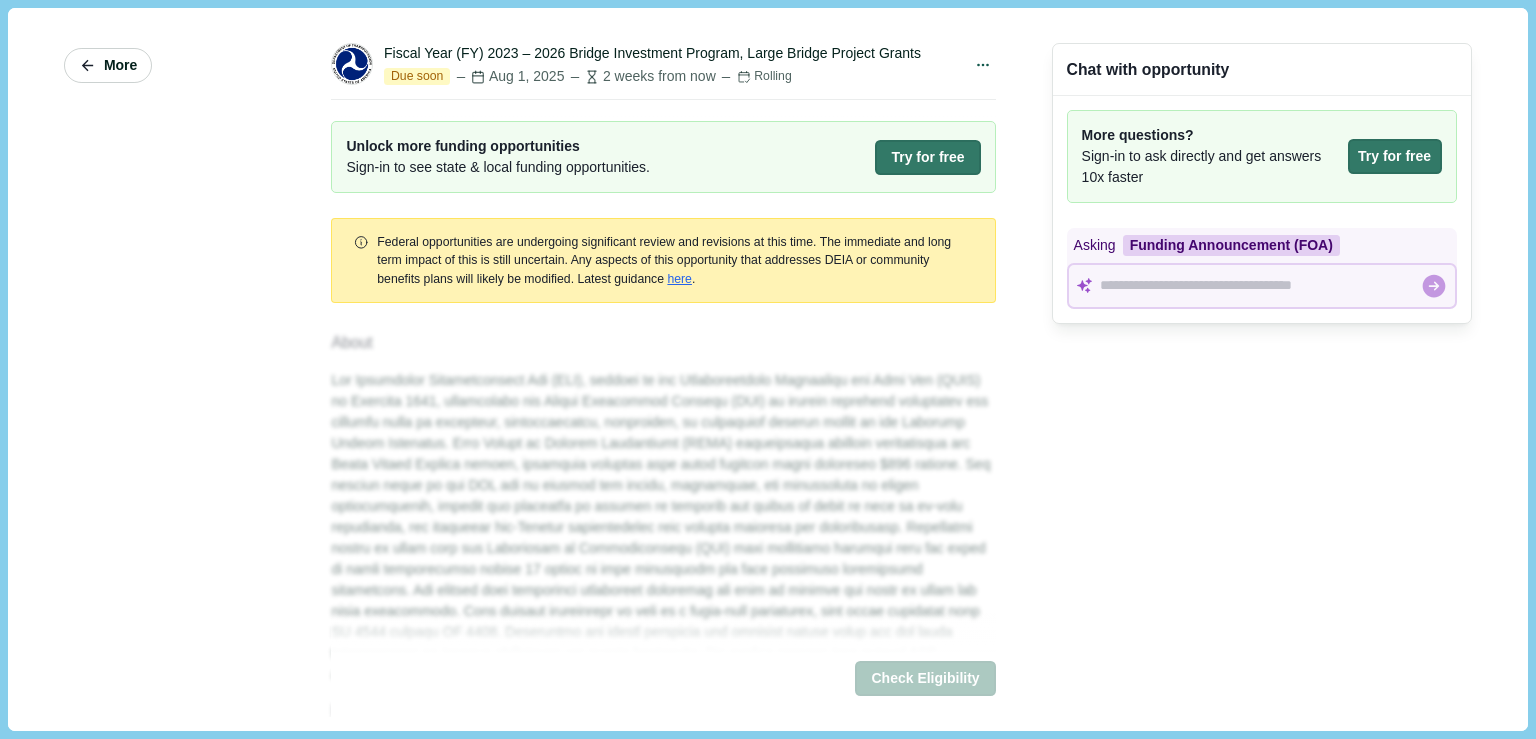 click on "More" at bounding box center (108, 65) 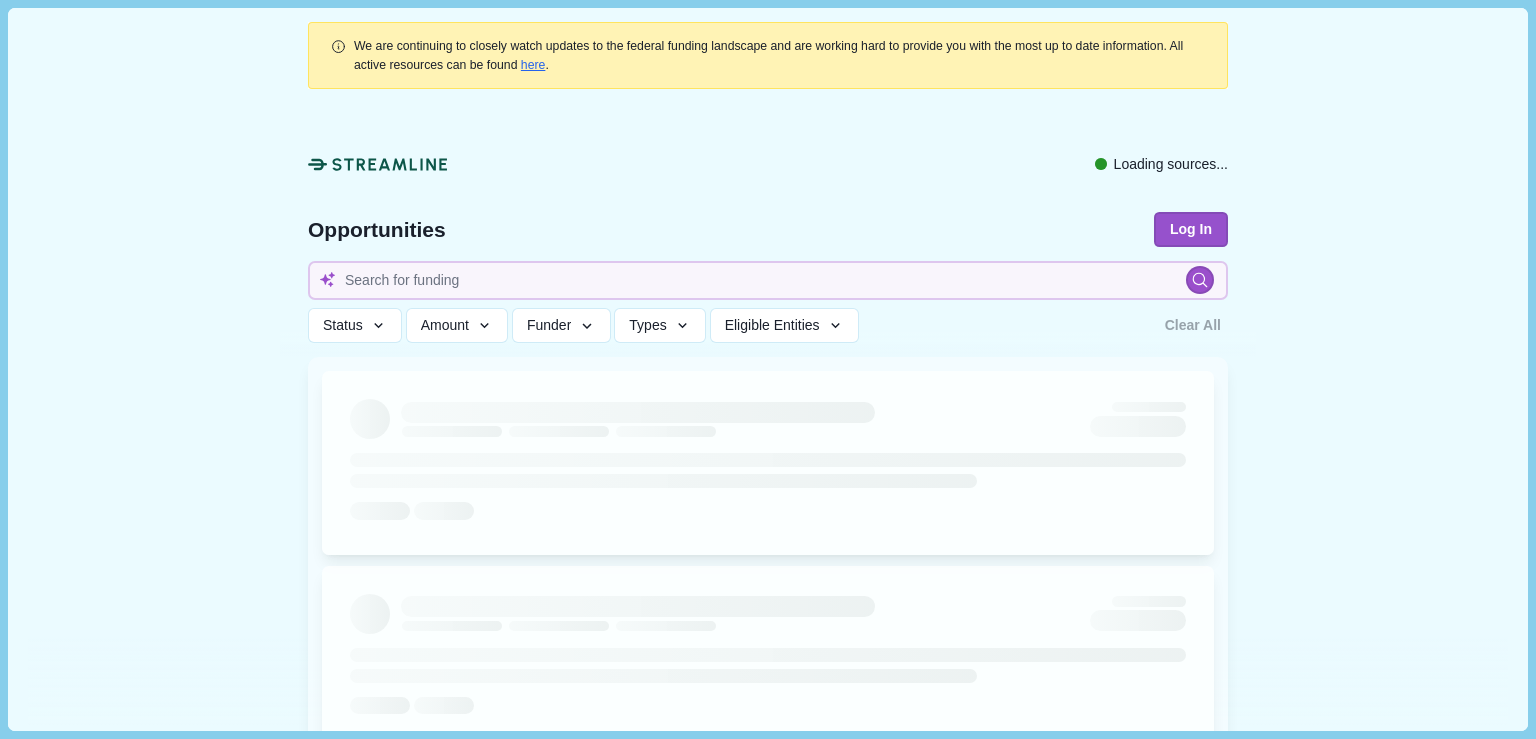 type 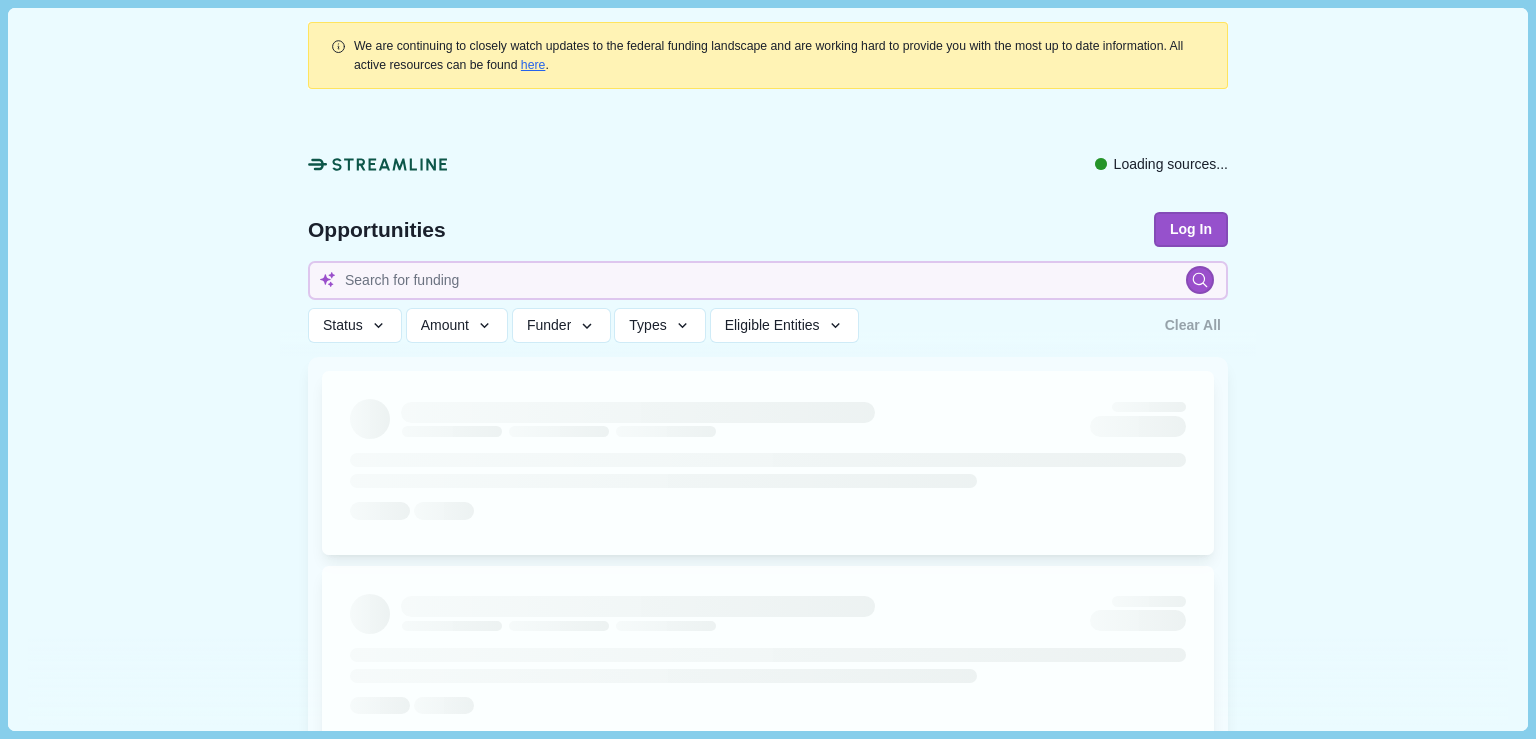 type 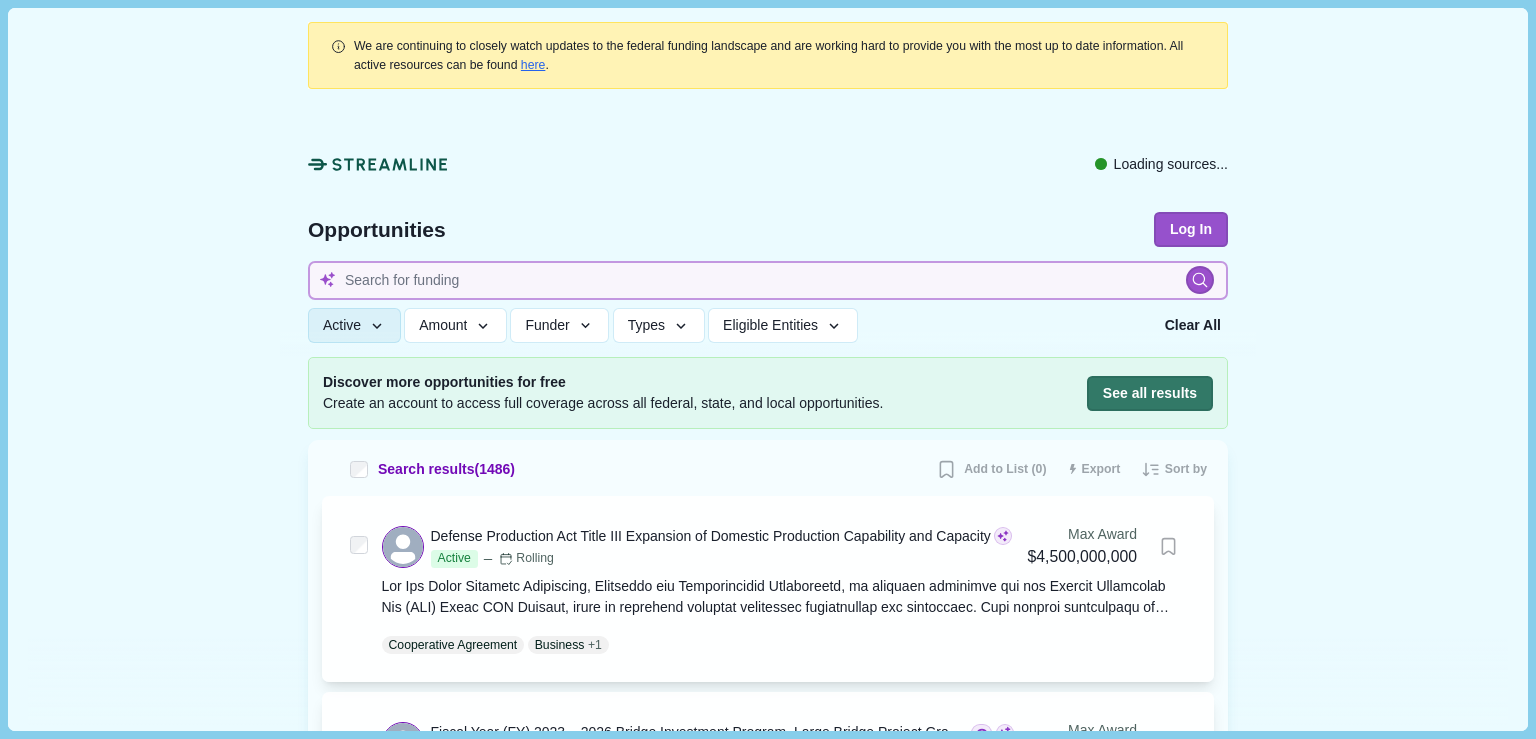 type 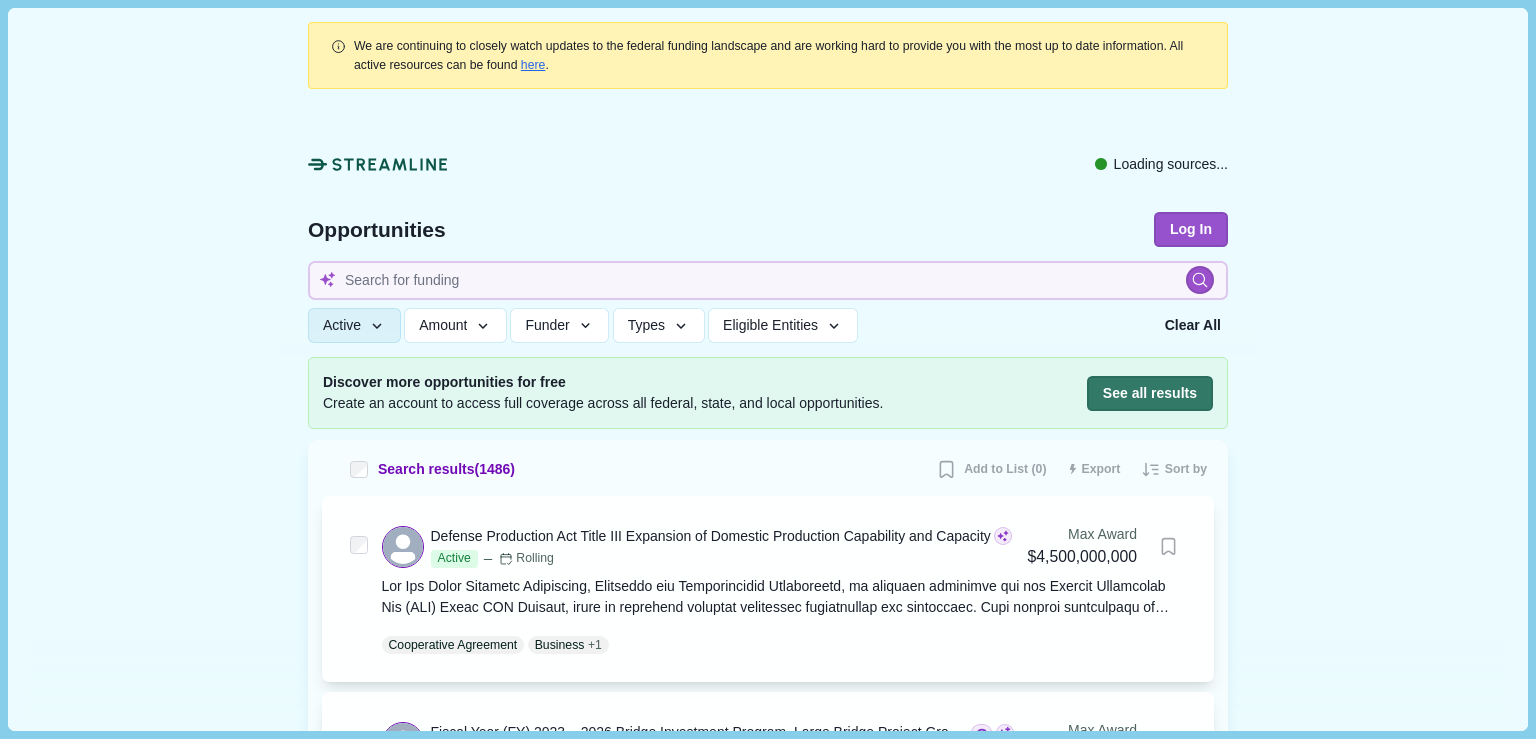 type 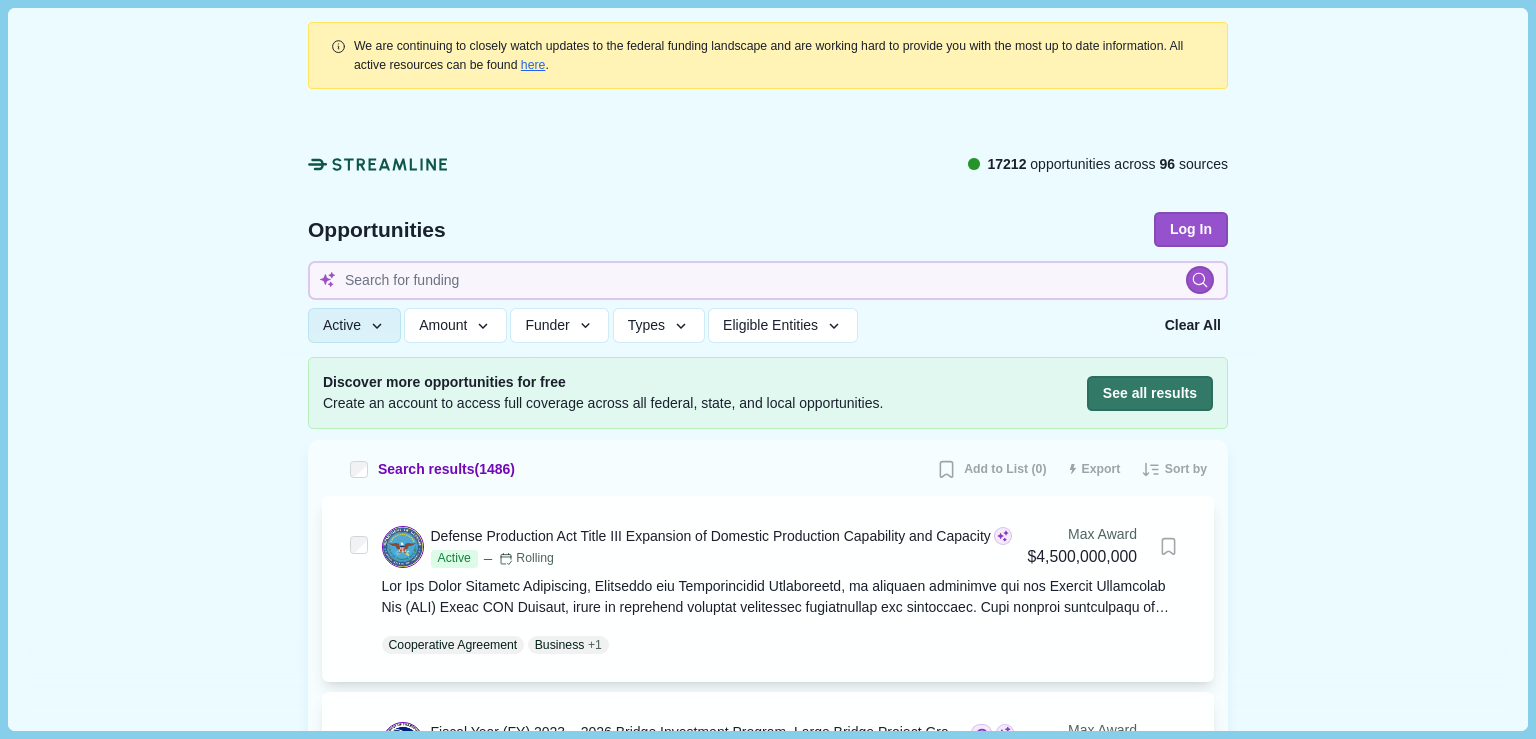 type 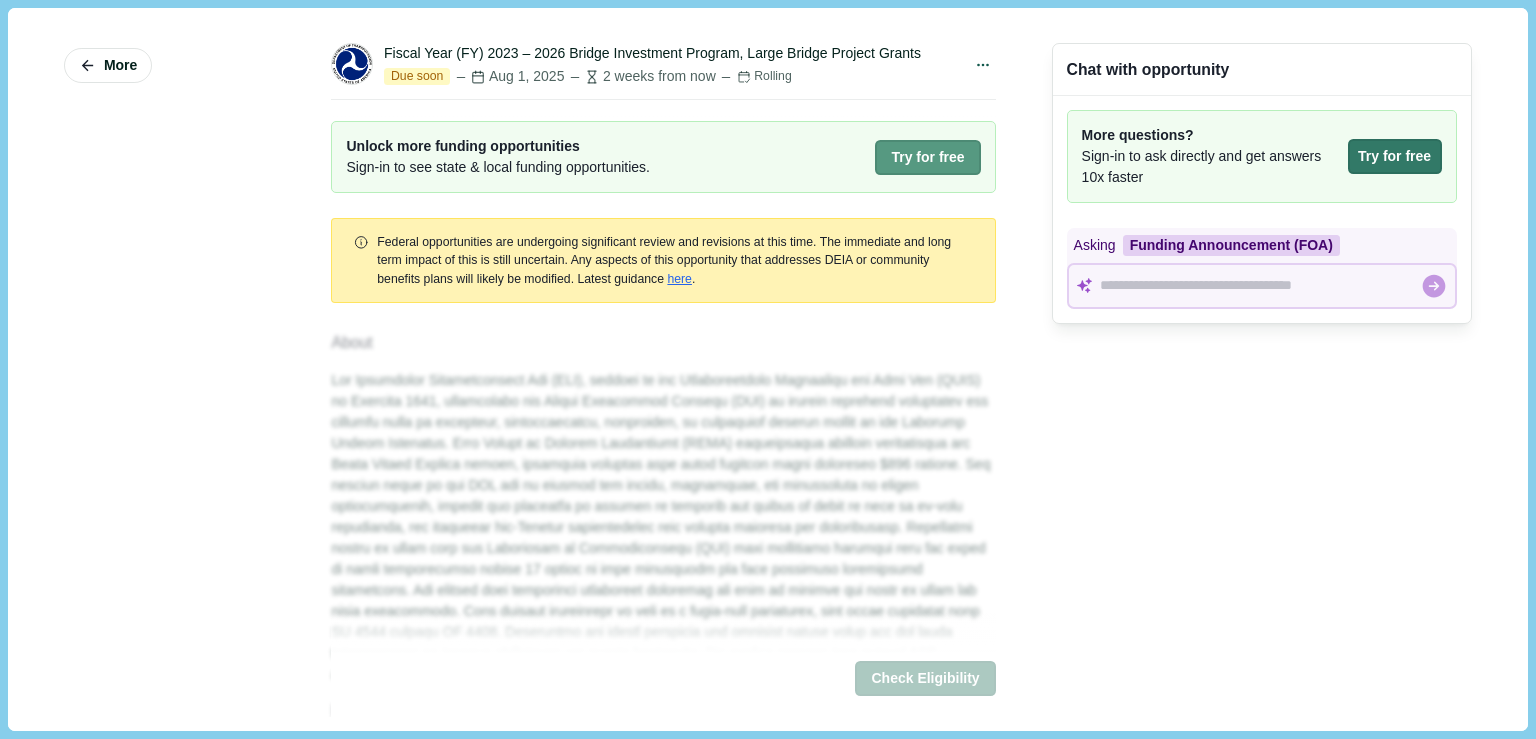 click on "Try for free" at bounding box center [927, 157] 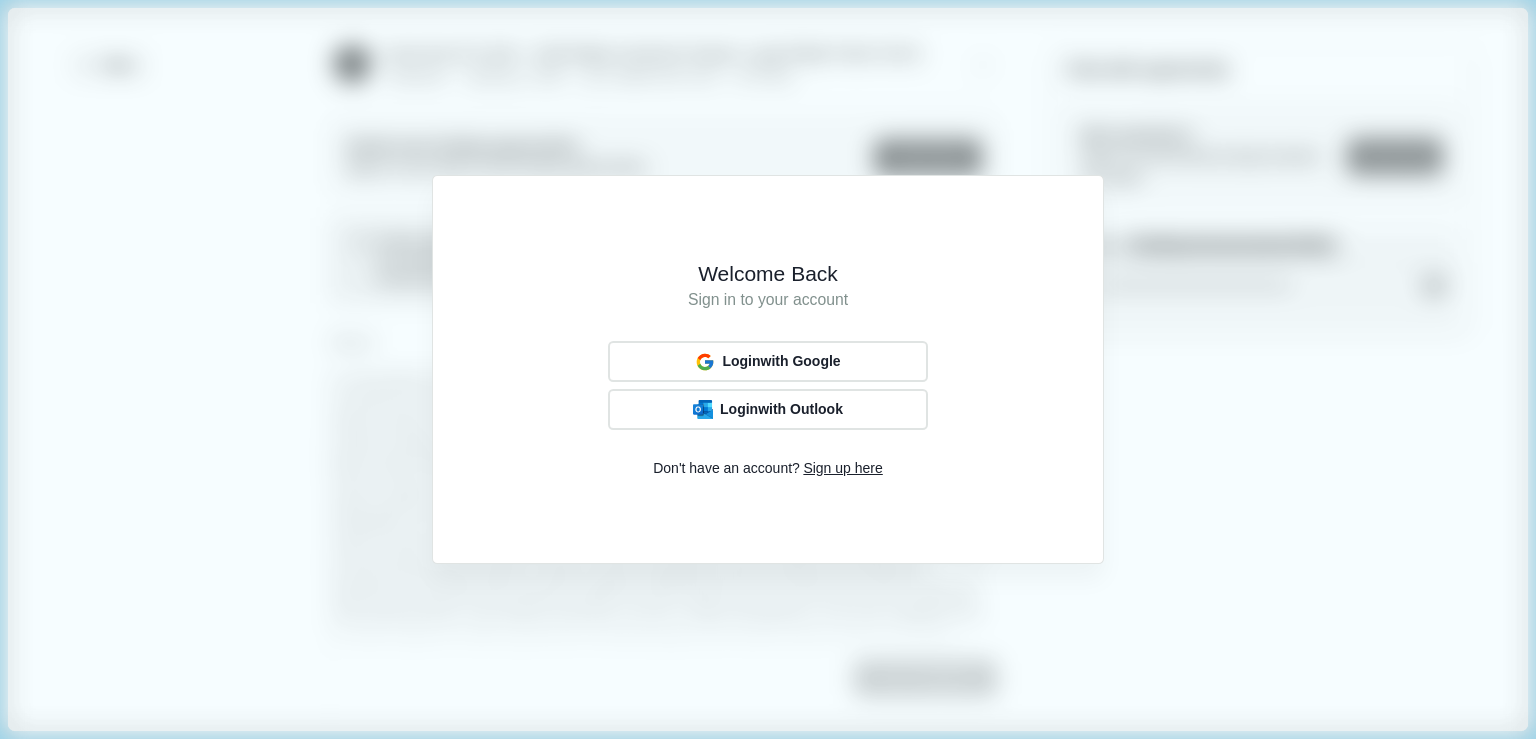 click on "Welcome Back Sign in to your account Login  with Google Login  with Outlook Don't have an account? Sign up here" at bounding box center [768, 369] 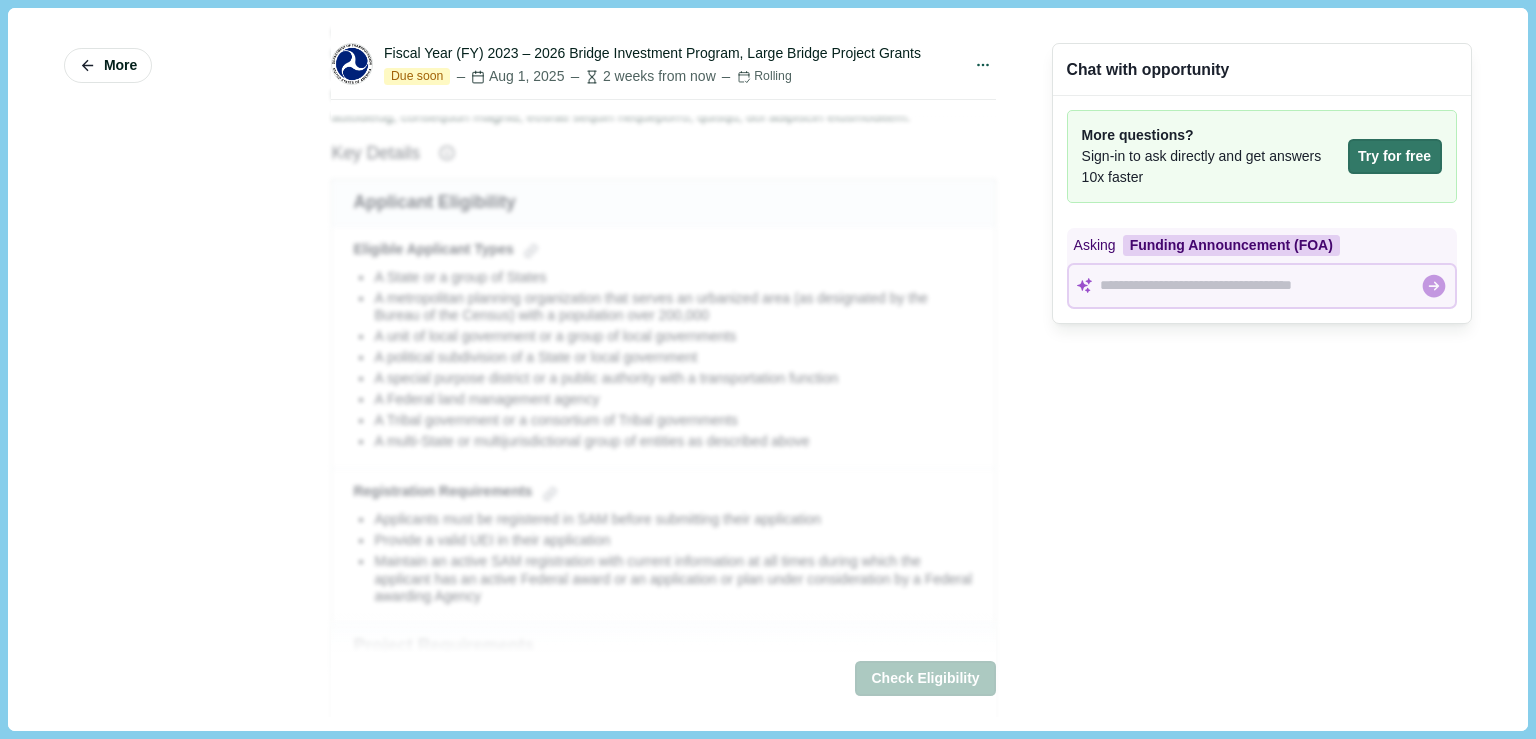 scroll, scrollTop: 0, scrollLeft: 0, axis: both 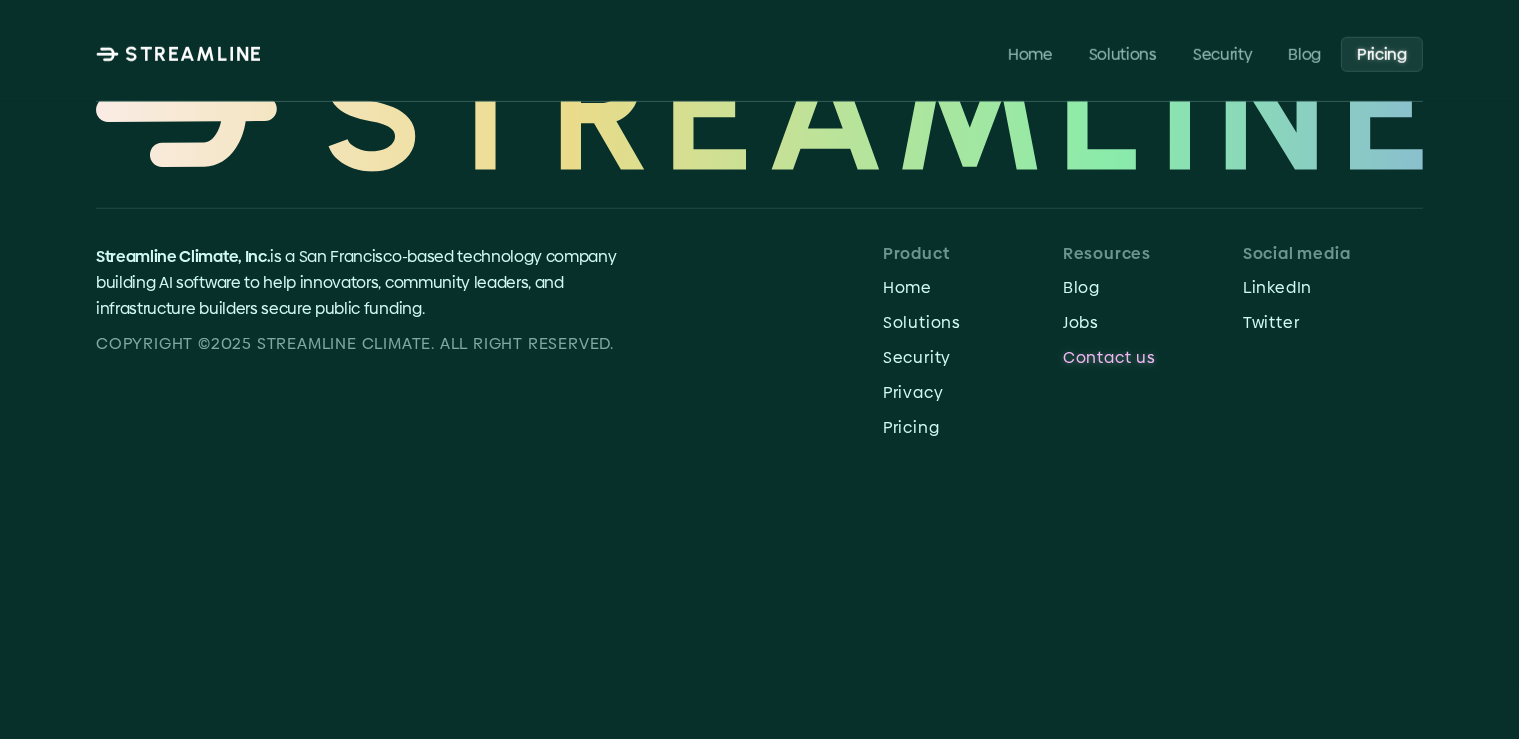 click on "Contact us" at bounding box center (1153, 357) 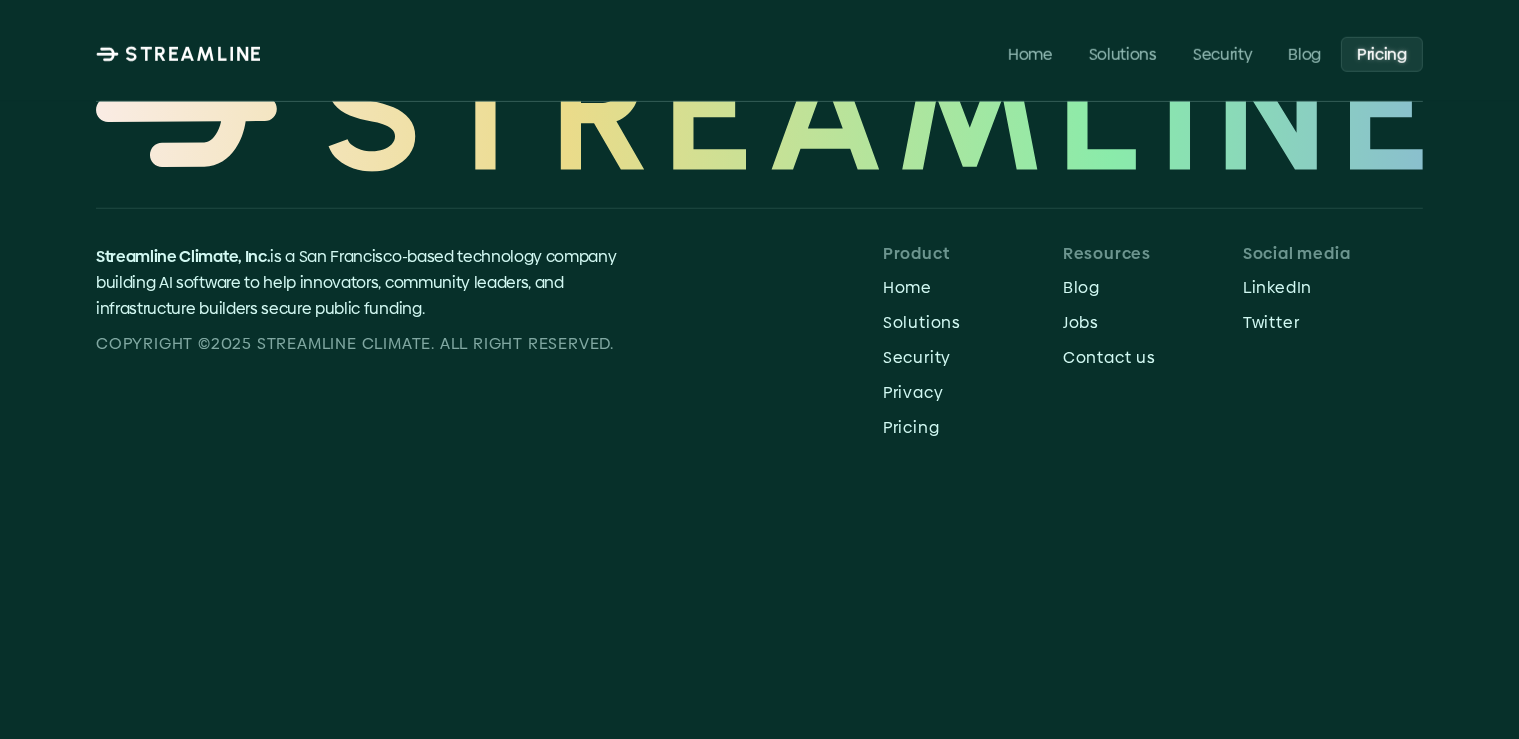 scroll, scrollTop: 233, scrollLeft: 0, axis: vertical 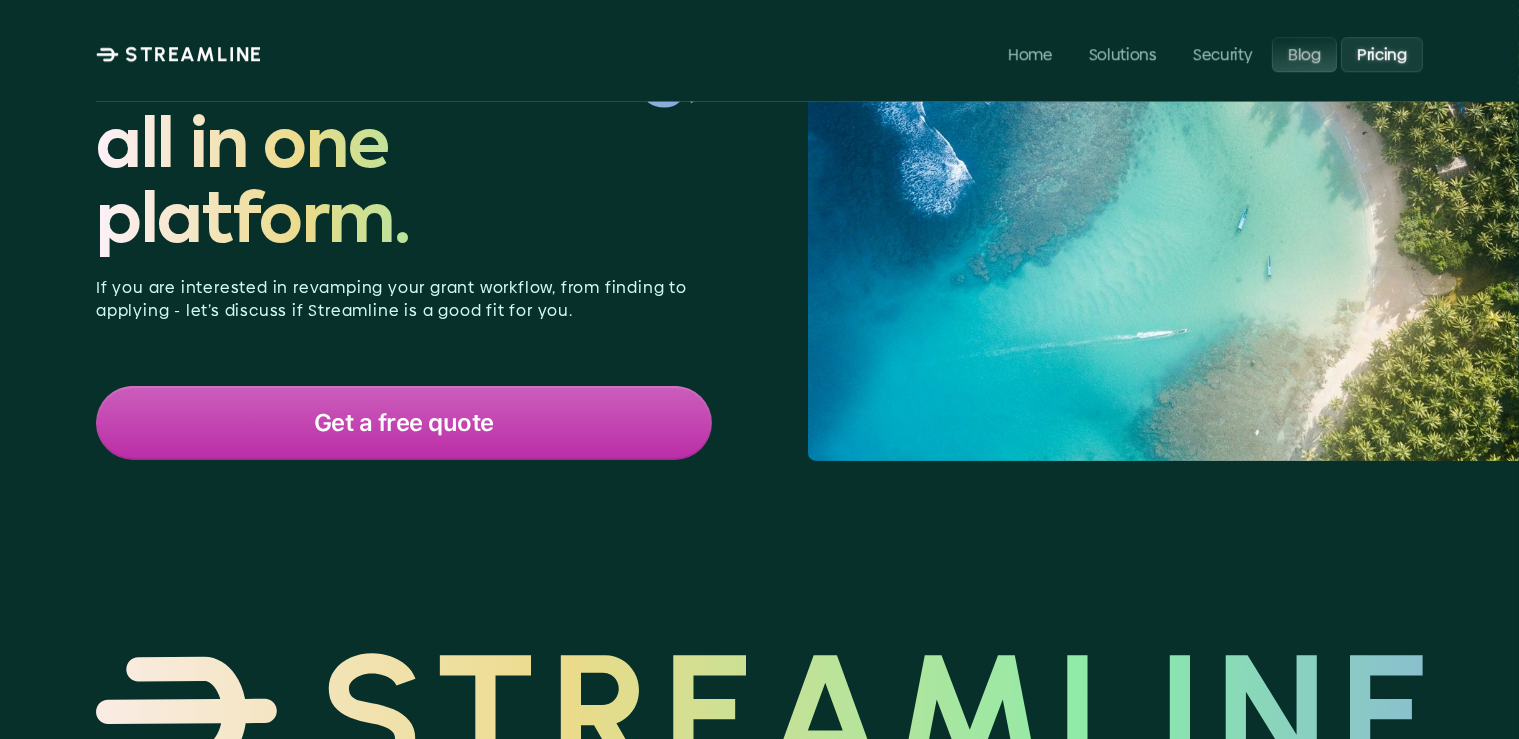 click on "Blog" at bounding box center (1305, 53) 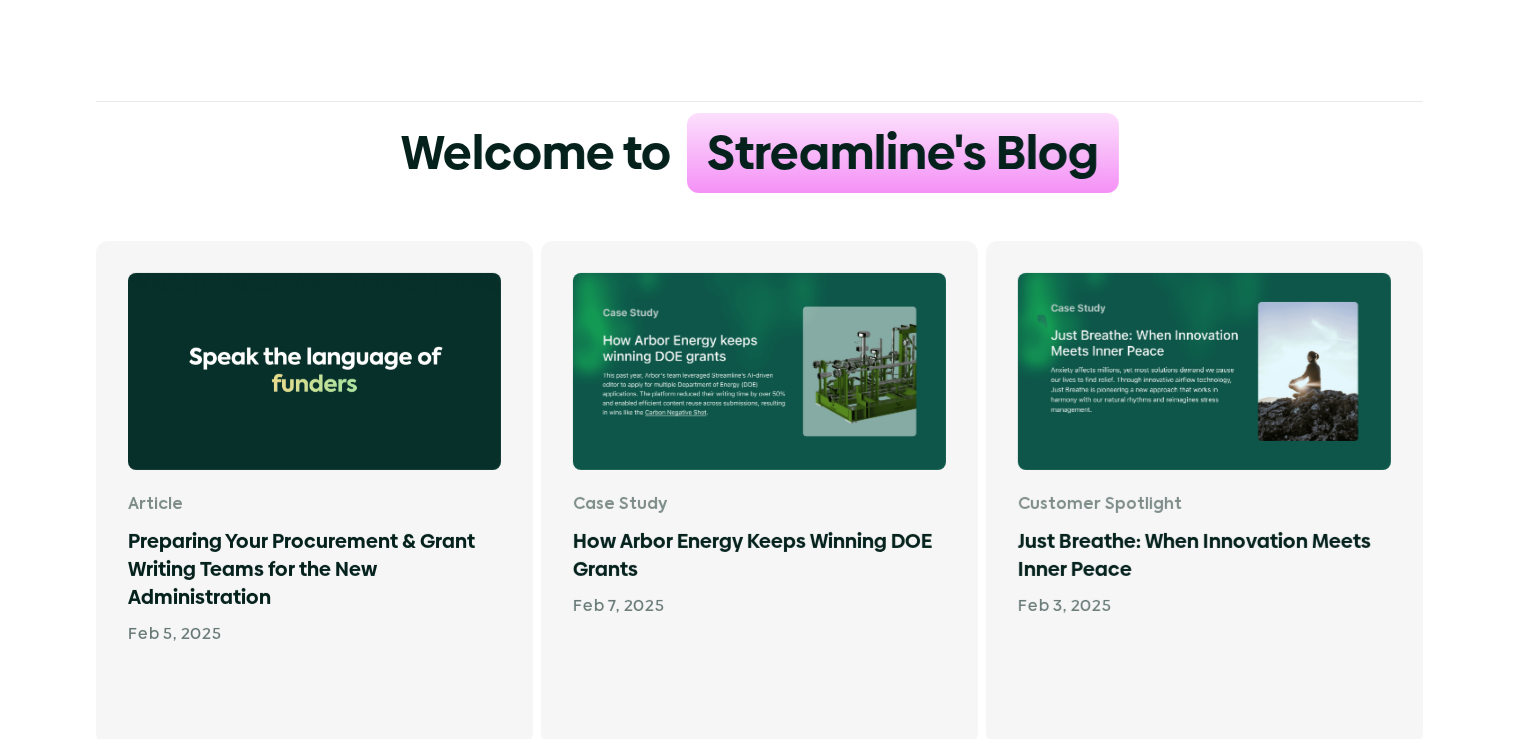 scroll, scrollTop: 0, scrollLeft: 0, axis: both 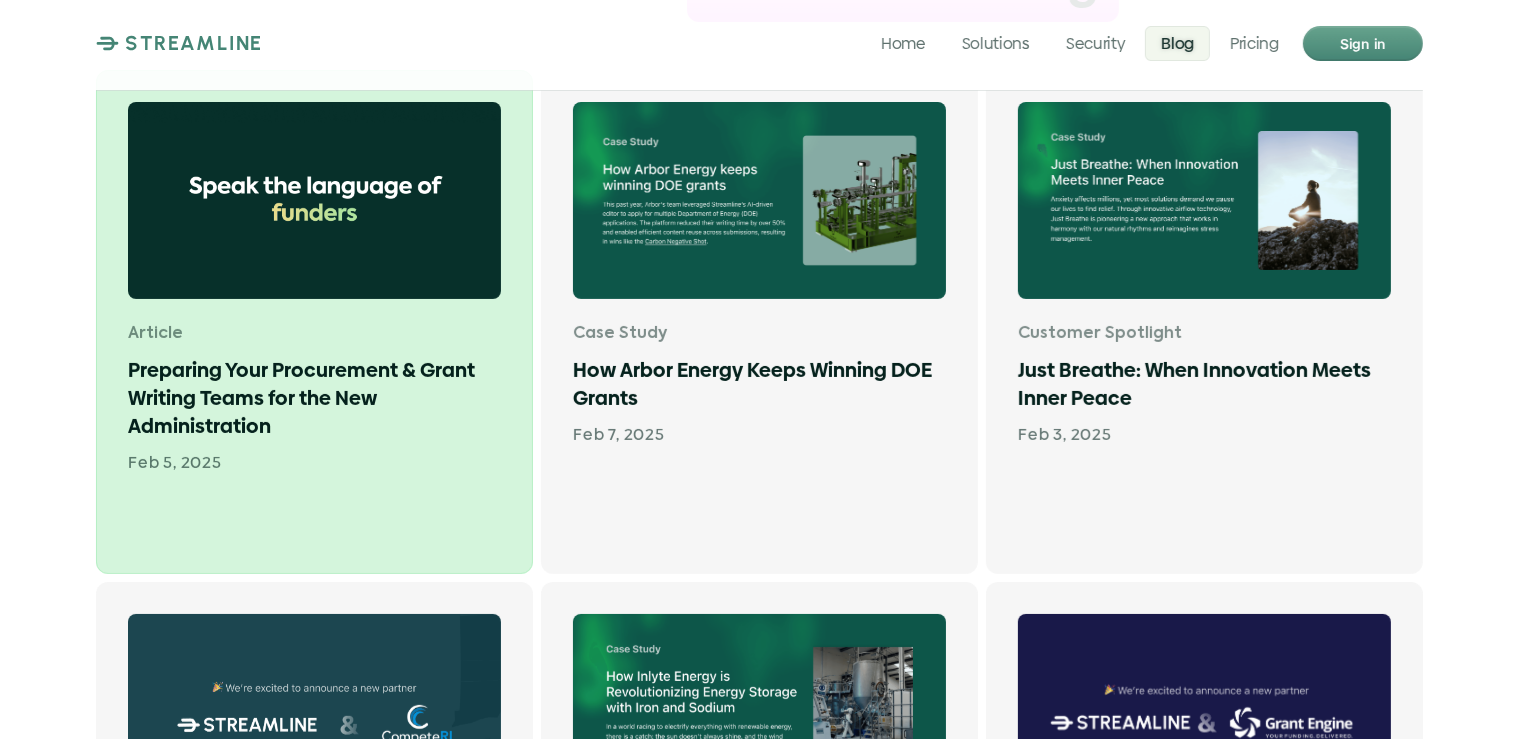 click on "Preparing Your Procurement & Grant Writing Teams for the New Administration" at bounding box center [314, 398] 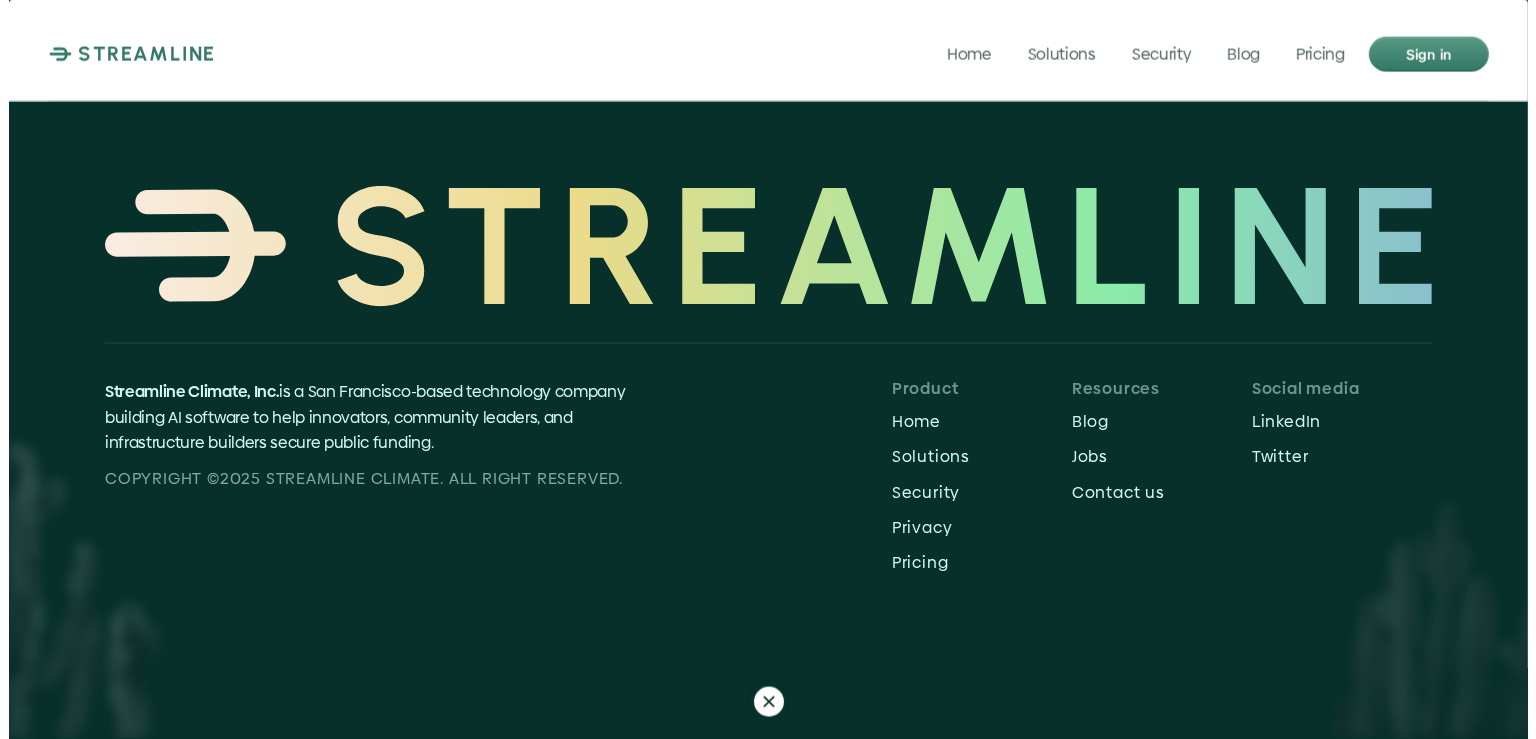 scroll, scrollTop: 3182, scrollLeft: 0, axis: vertical 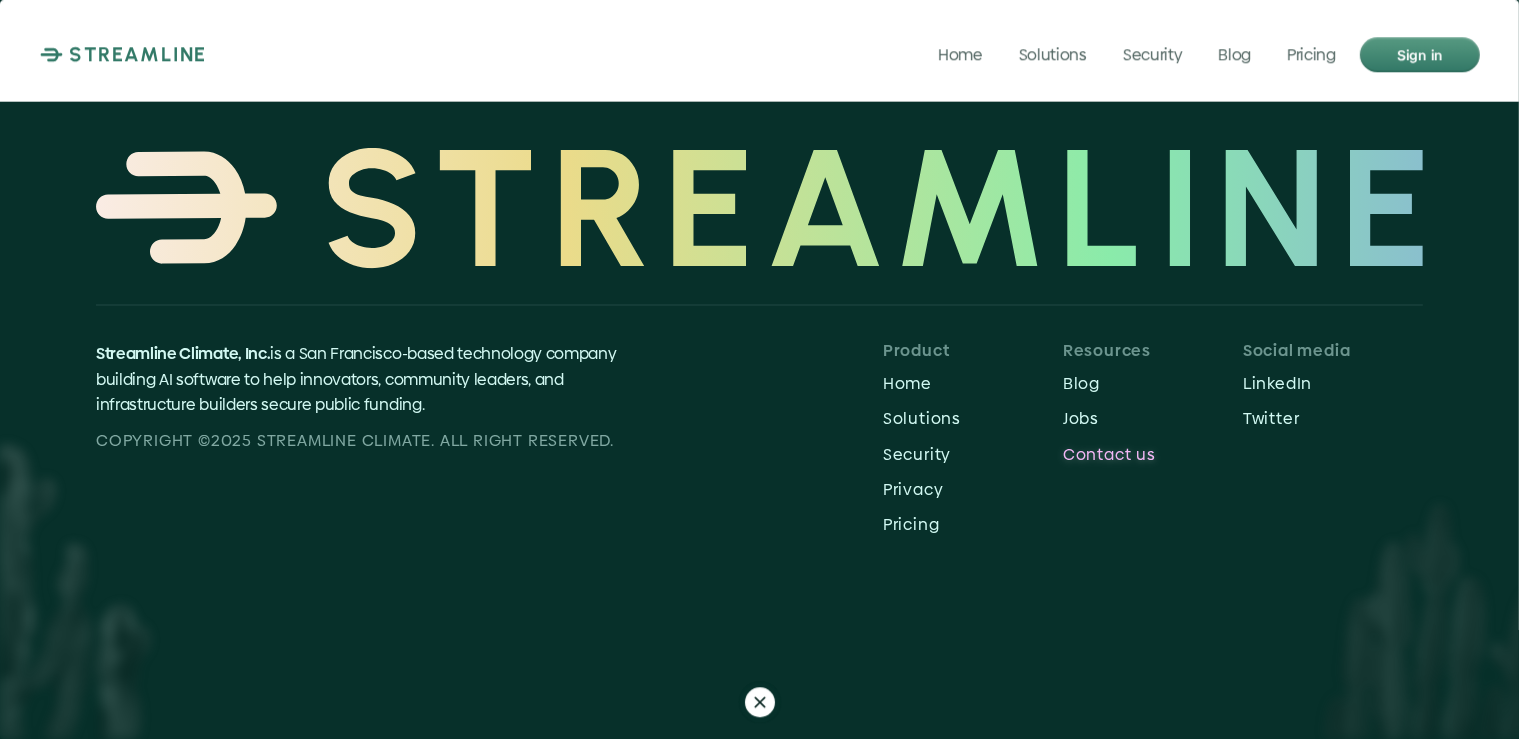click on "Contact us" at bounding box center [1153, 453] 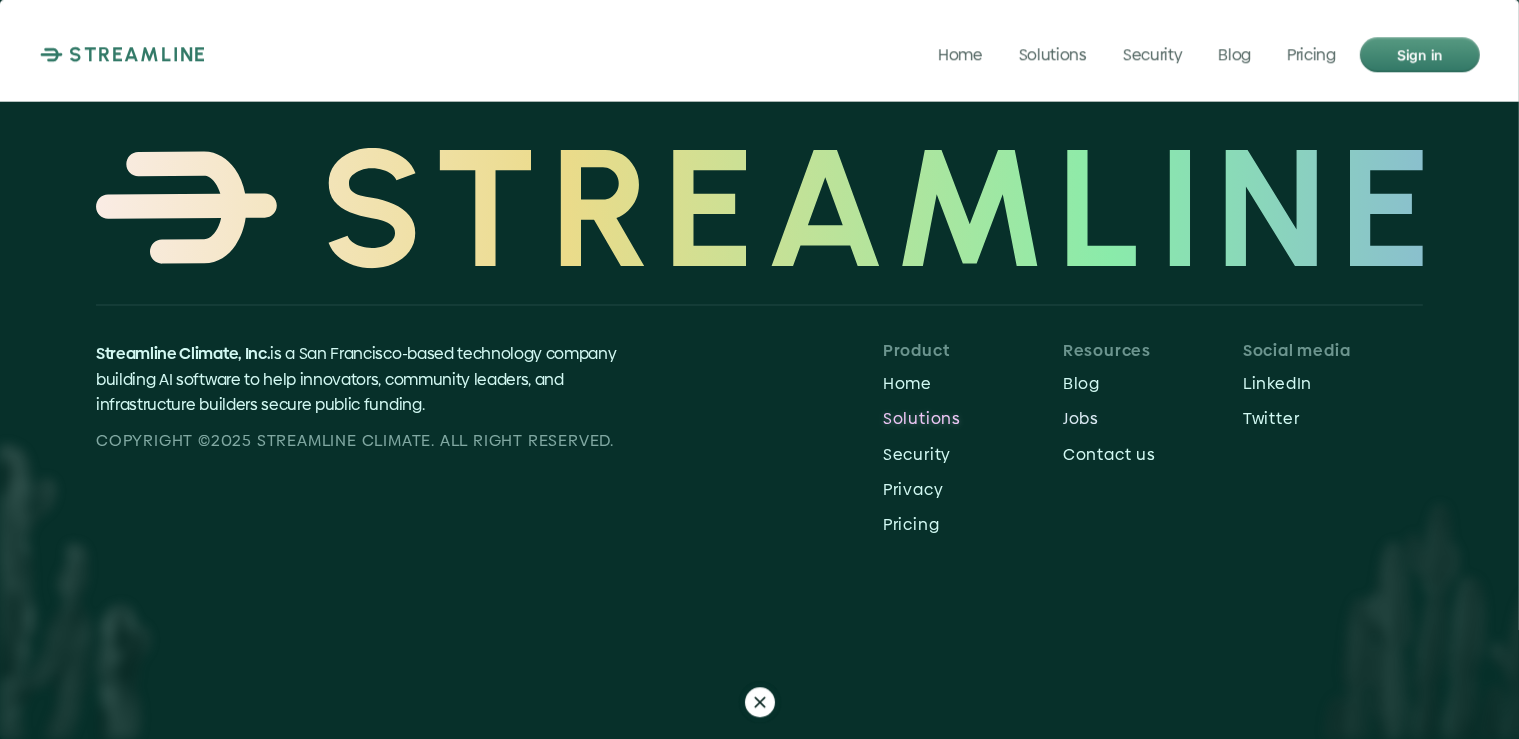 click on "Jobs" at bounding box center [1153, 417] 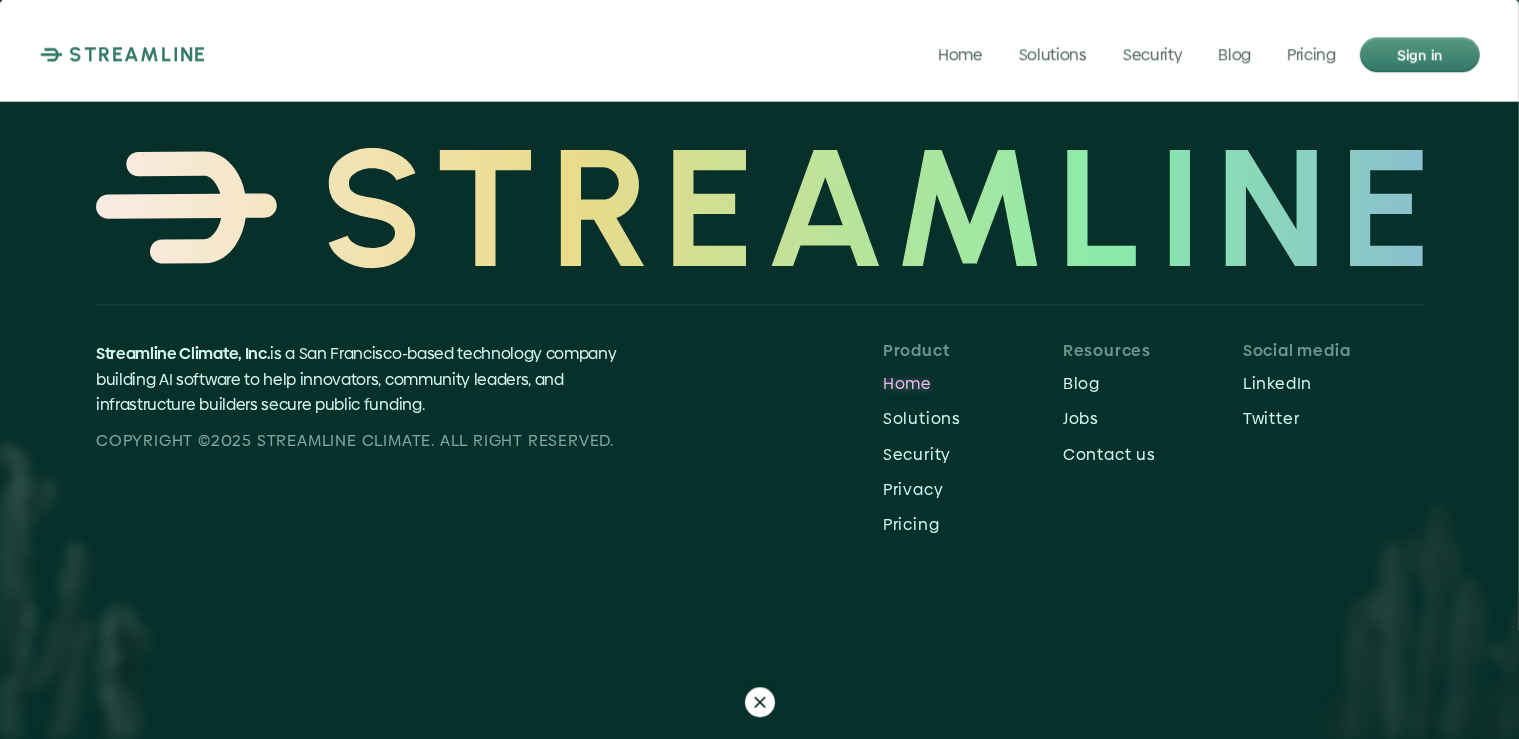 click on "Home" at bounding box center [973, 382] 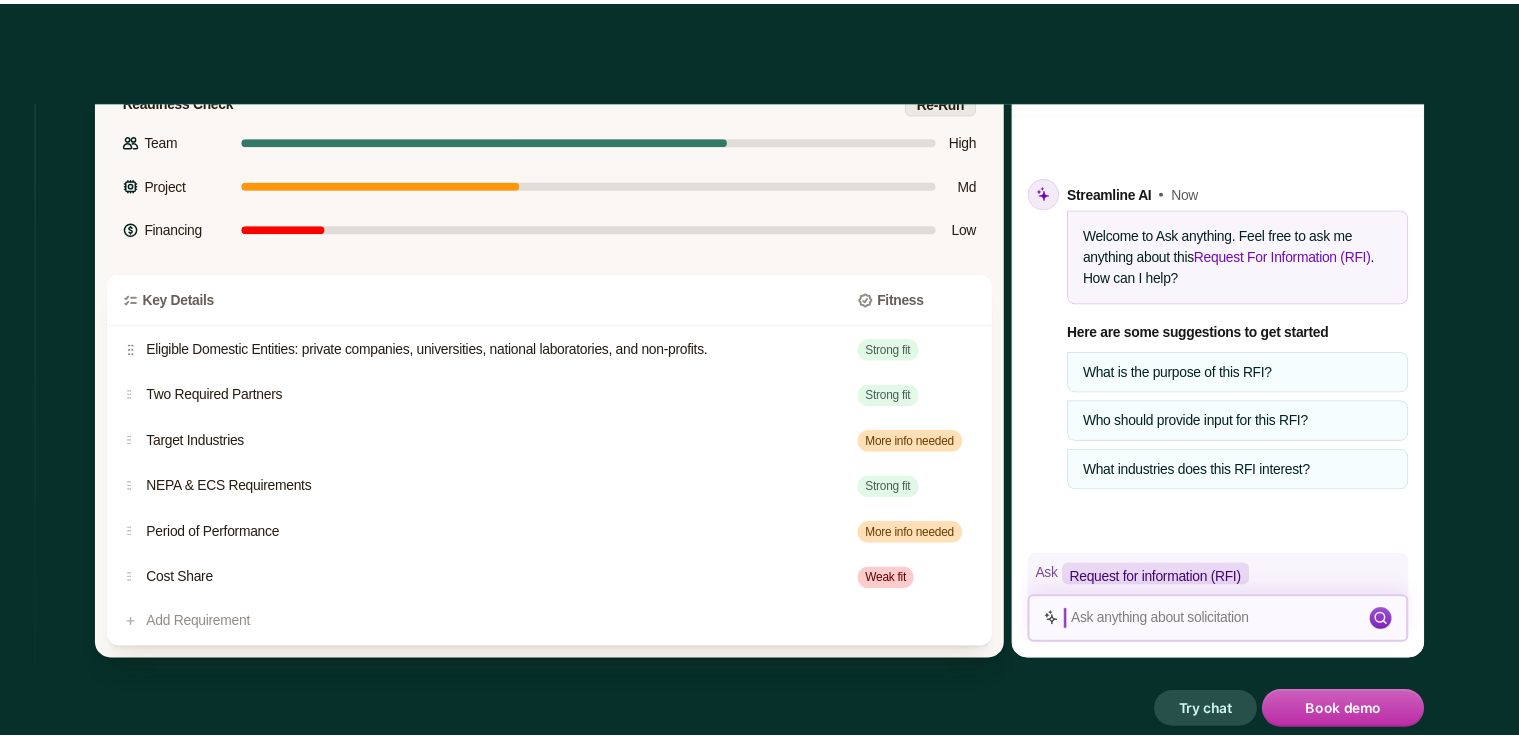 scroll, scrollTop: 0, scrollLeft: 0, axis: both 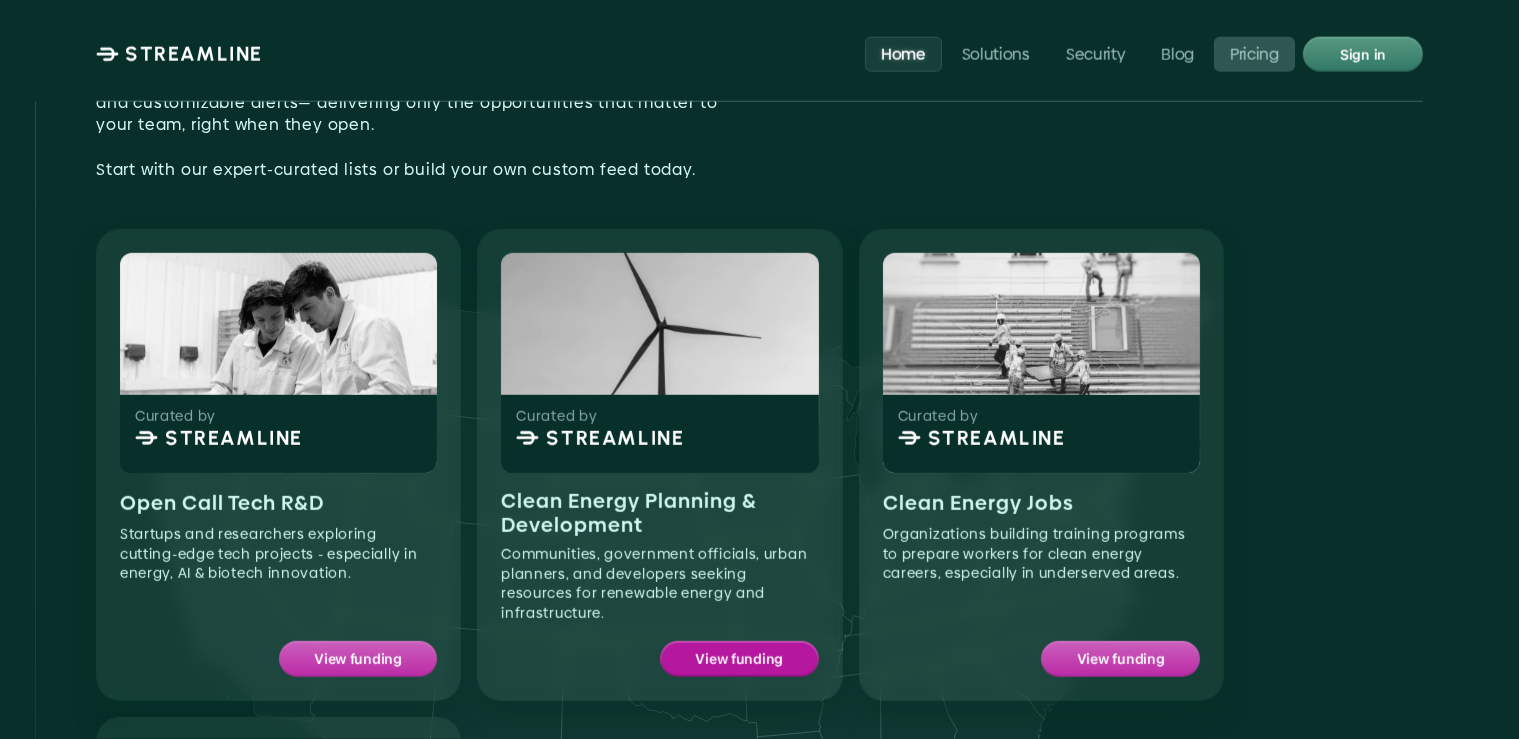 click on "View funding" at bounding box center (739, 659) 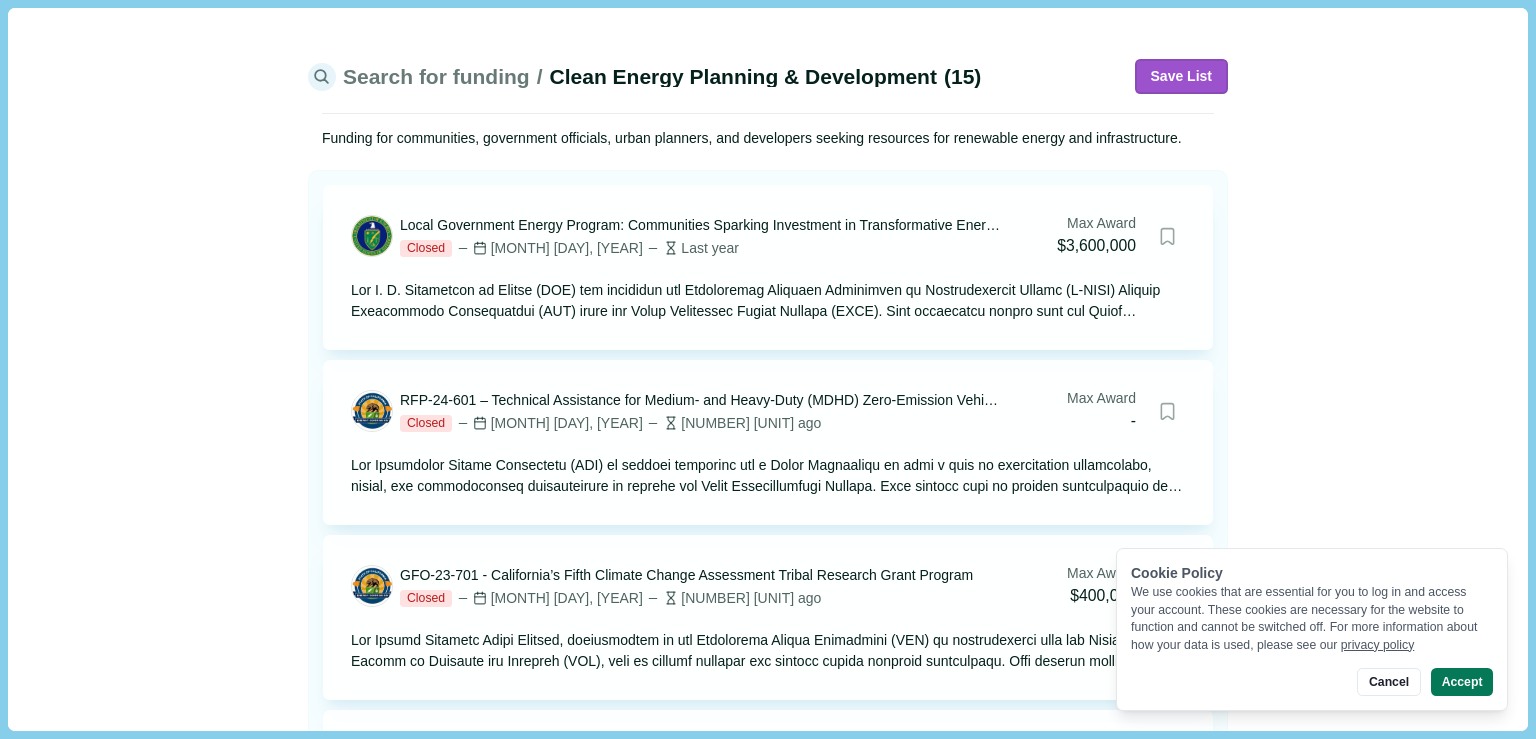 scroll, scrollTop: 0, scrollLeft: 0, axis: both 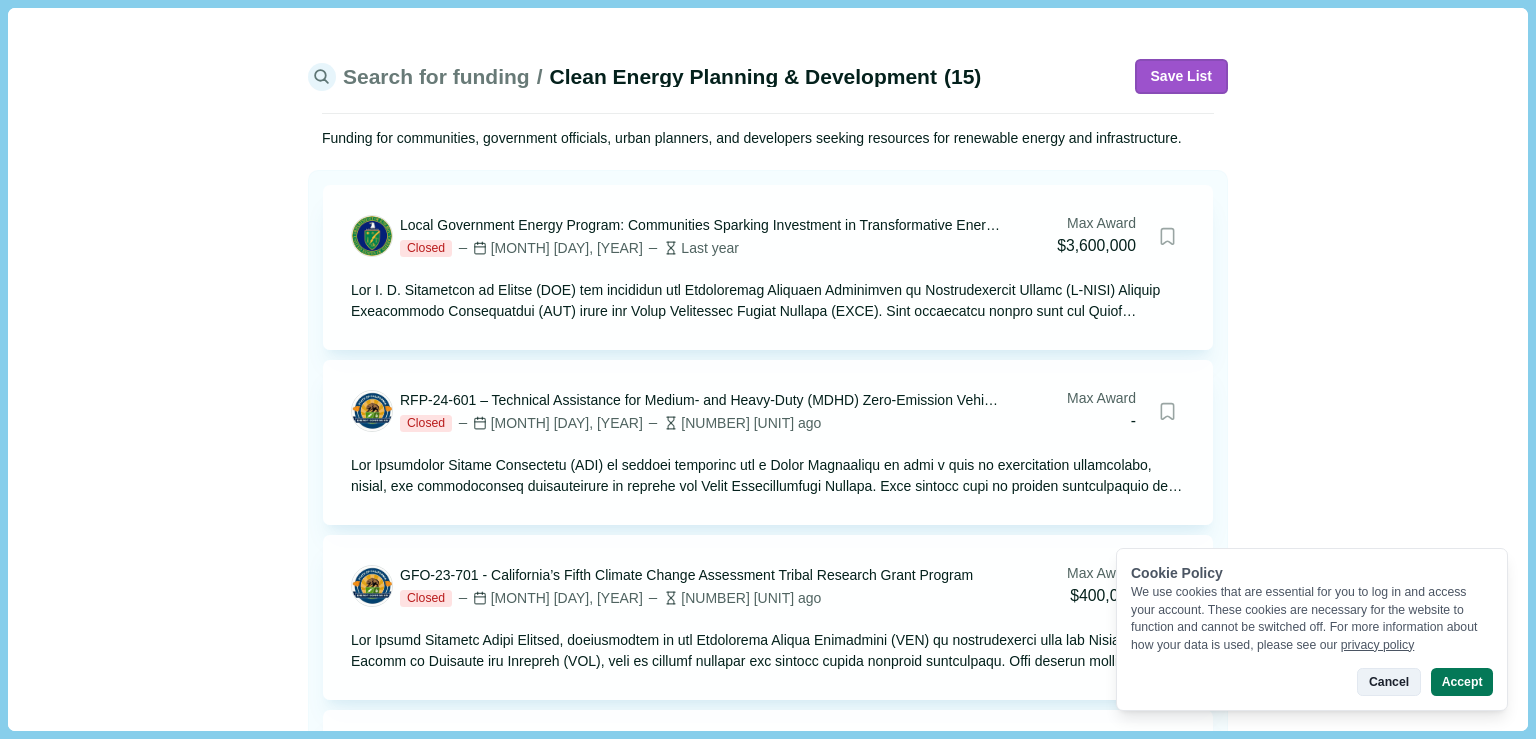 click on "Cancel" at bounding box center (1388, 682) 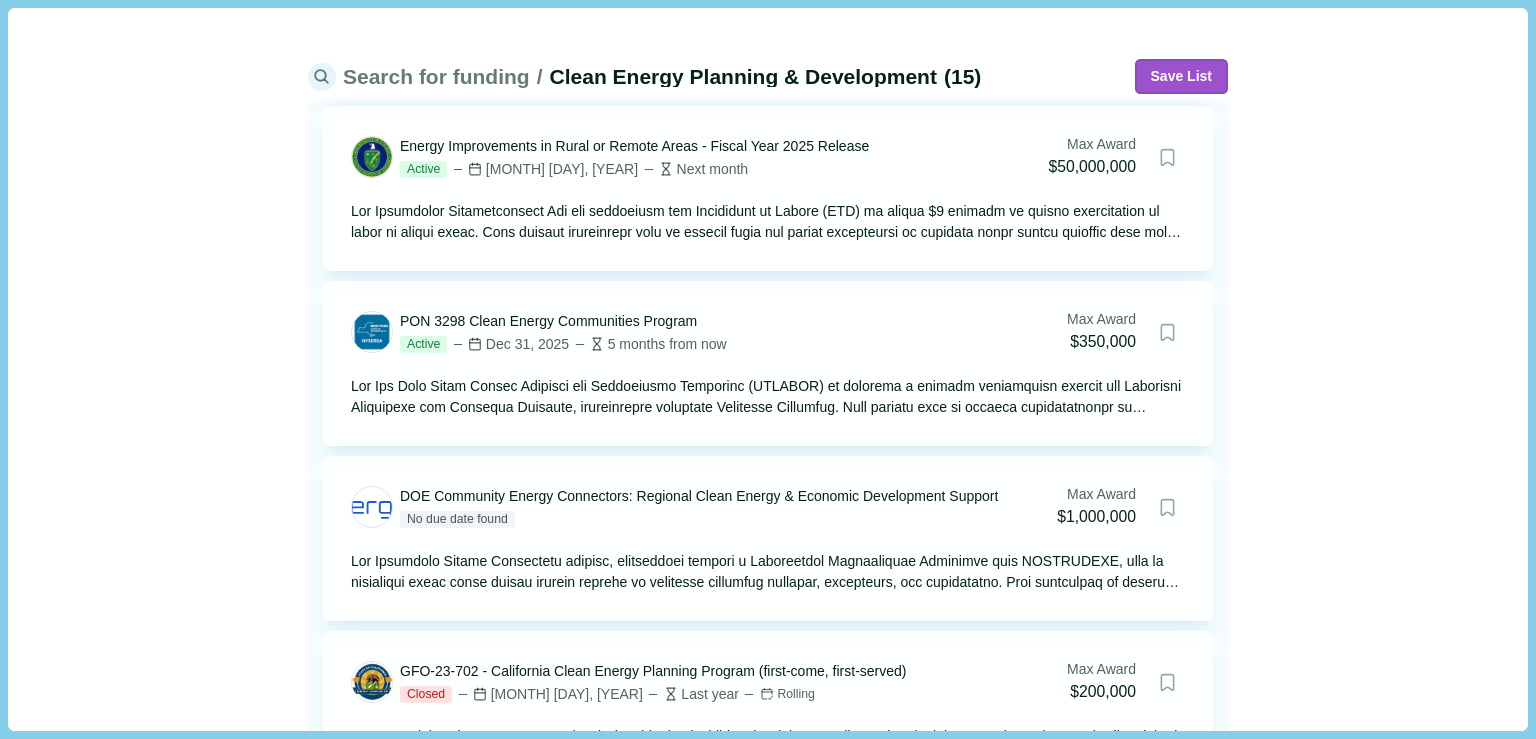 scroll, scrollTop: 0, scrollLeft: 0, axis: both 